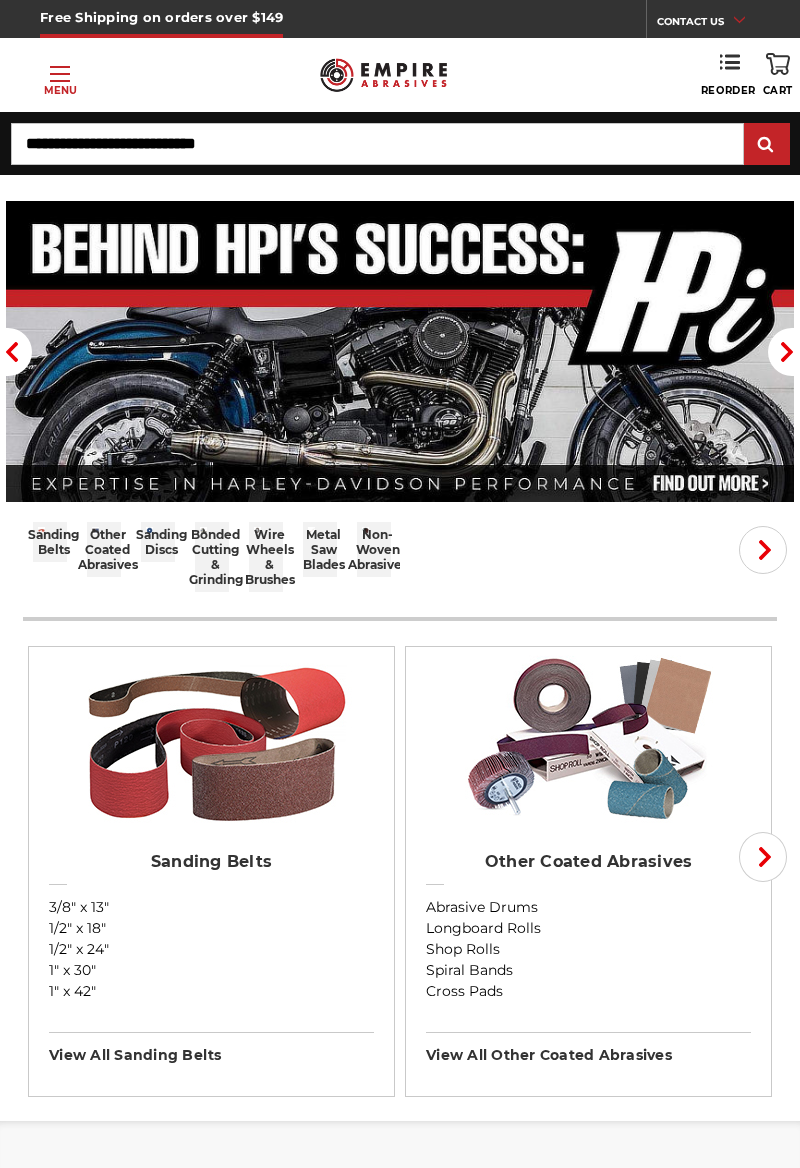 scroll, scrollTop: 0, scrollLeft: 0, axis: both 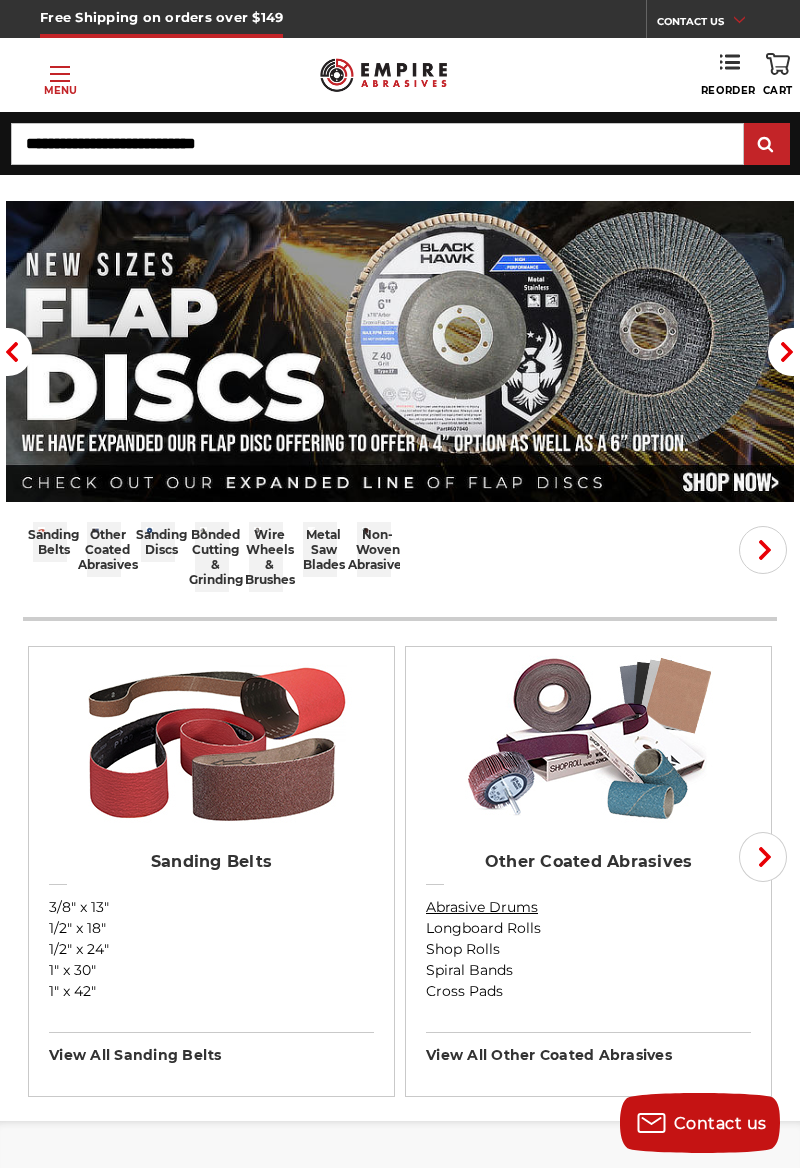 click on "Abrasive Drums" at bounding box center [588, 907] 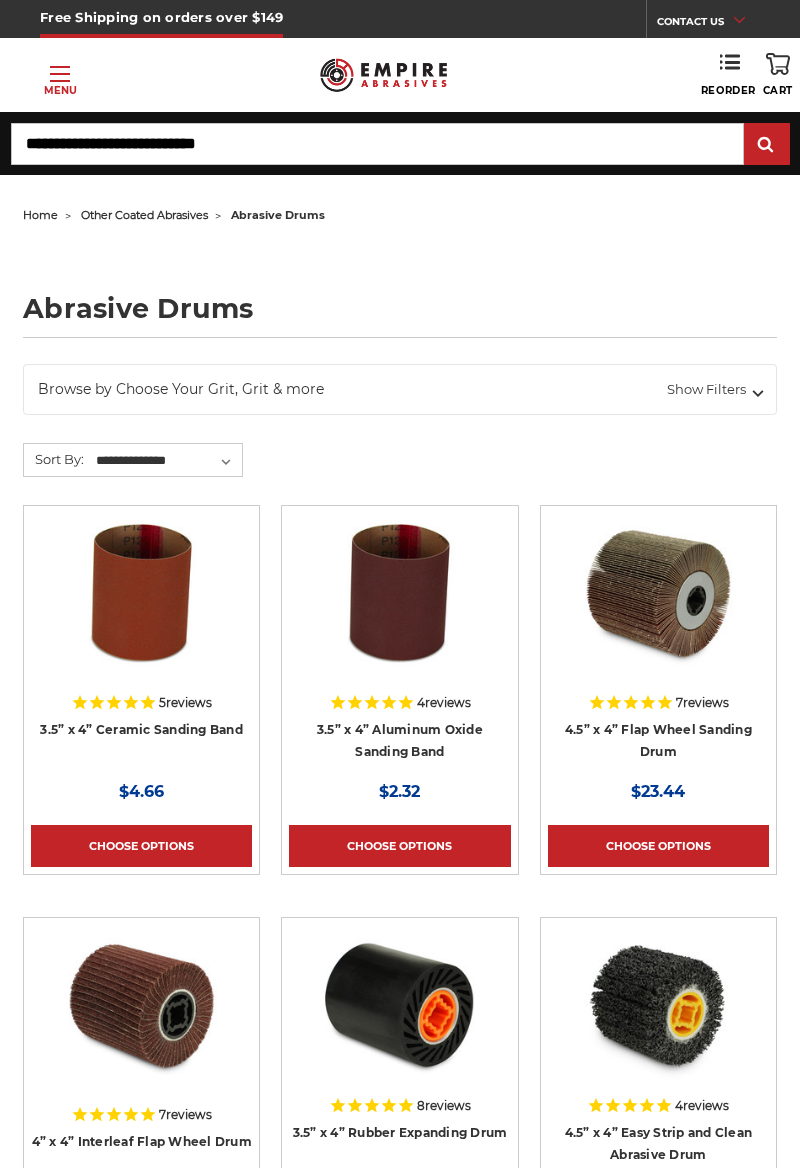 scroll, scrollTop: 0, scrollLeft: 0, axis: both 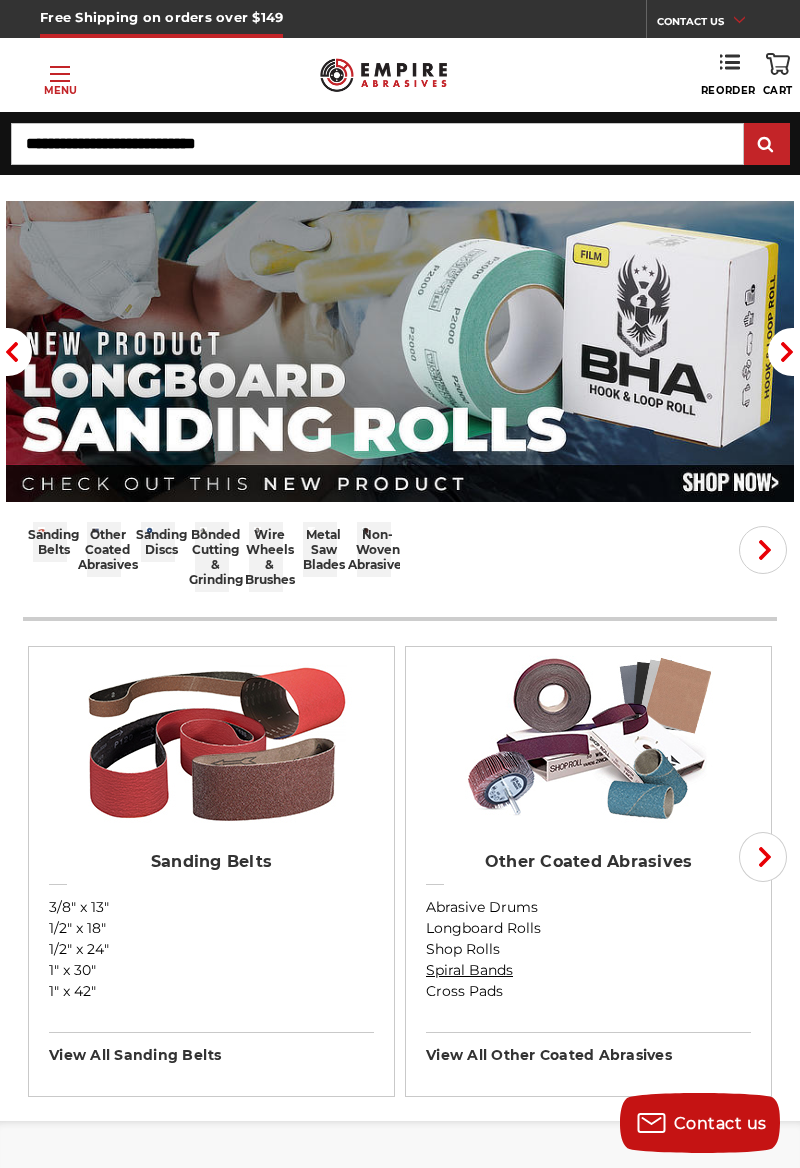 click on "Spiral Bands" at bounding box center (588, 970) 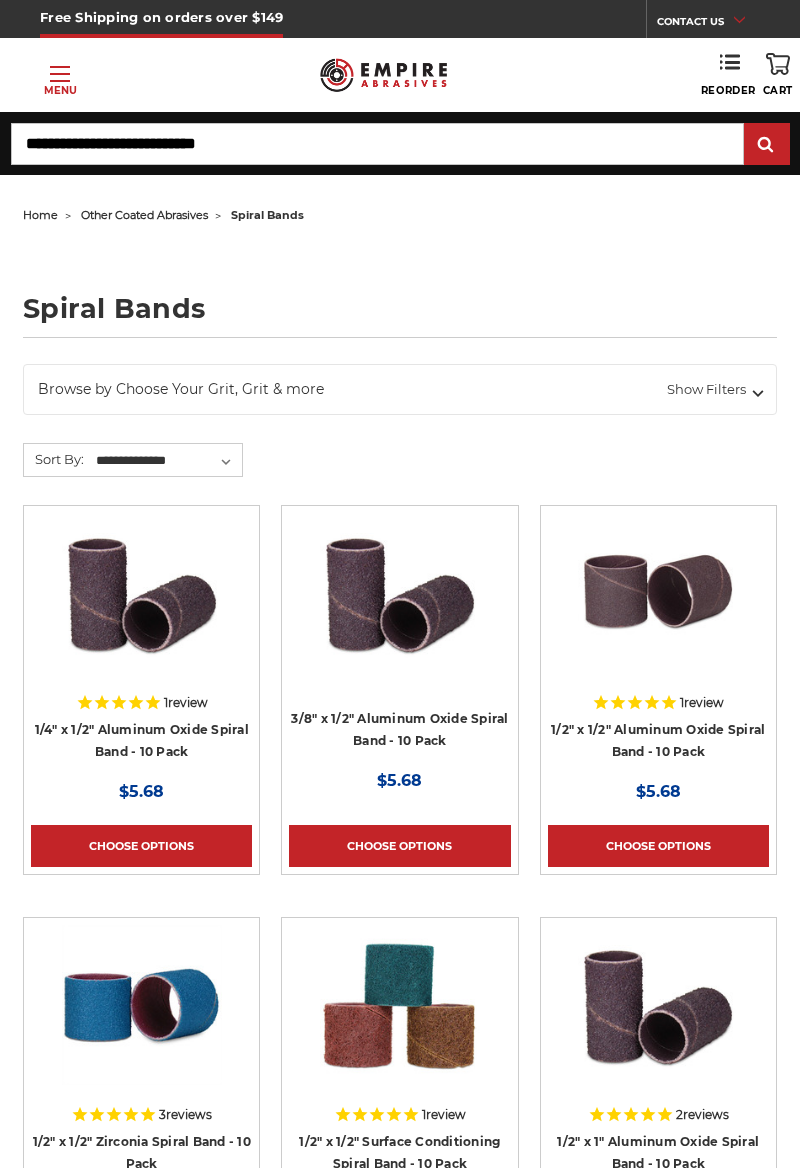 scroll, scrollTop: 0, scrollLeft: 0, axis: both 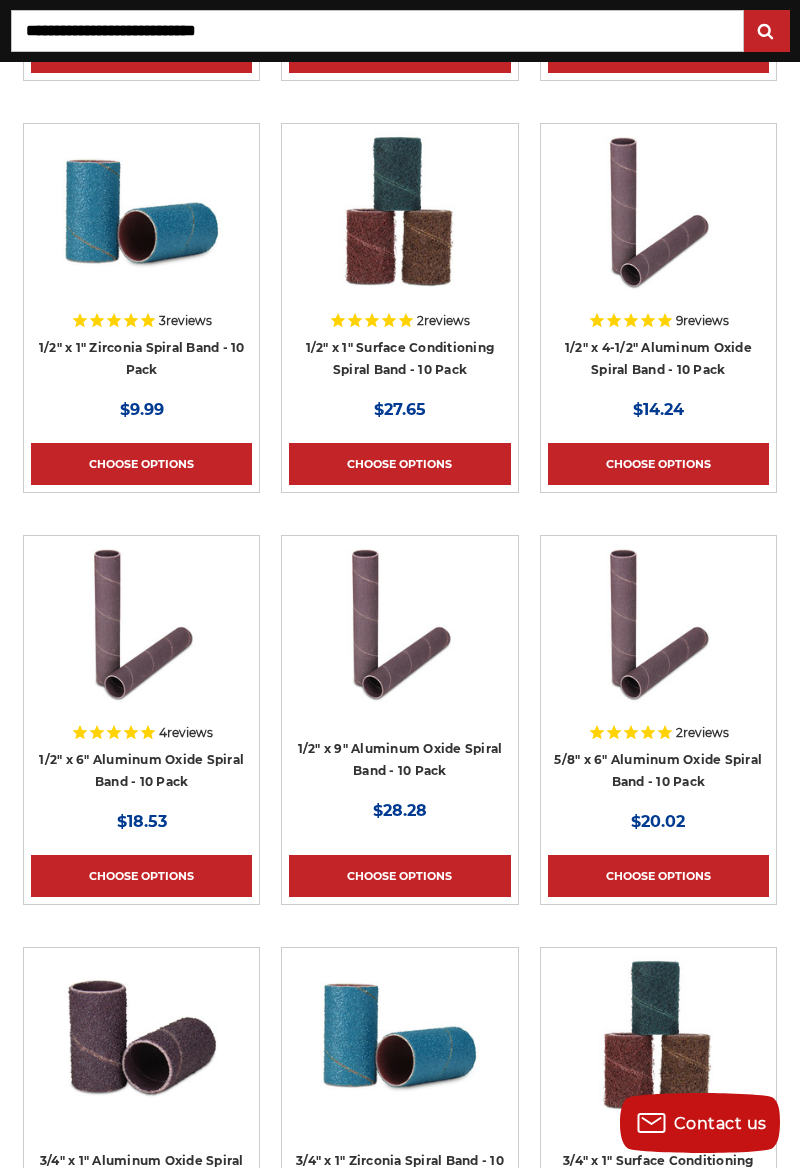 click at bounding box center (658, 241) 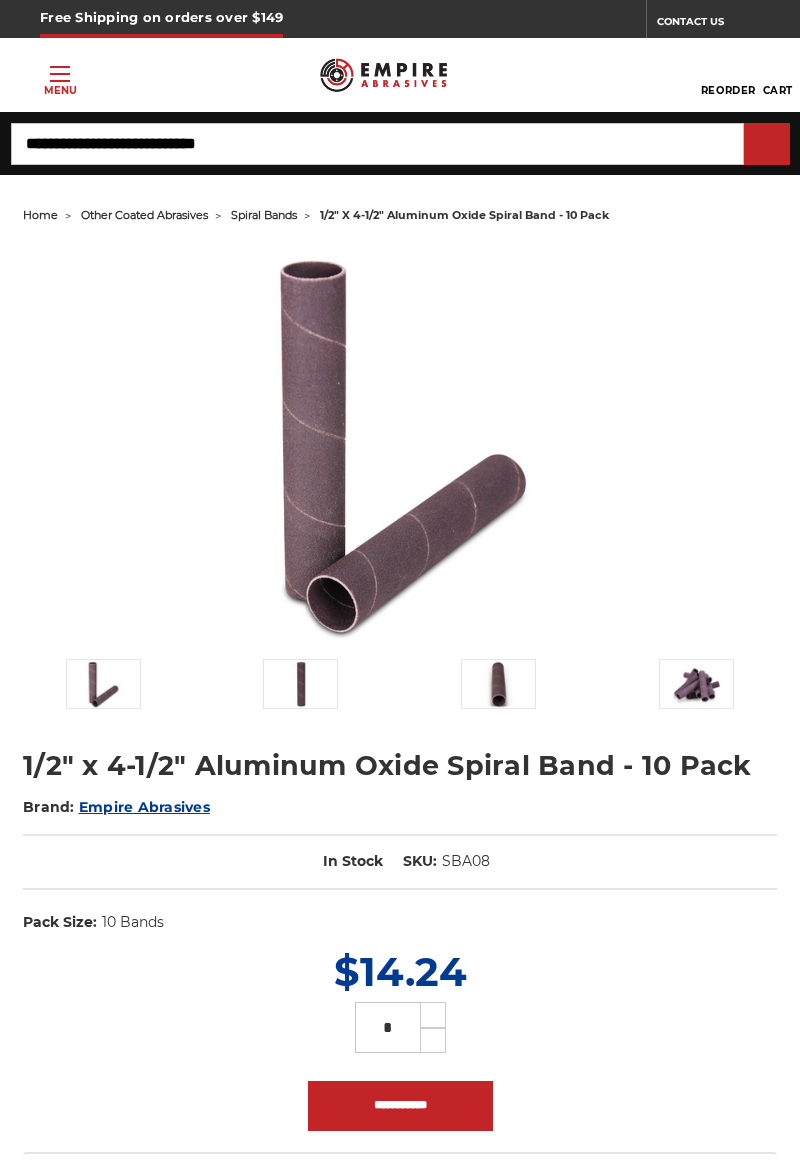 scroll, scrollTop: 0, scrollLeft: 0, axis: both 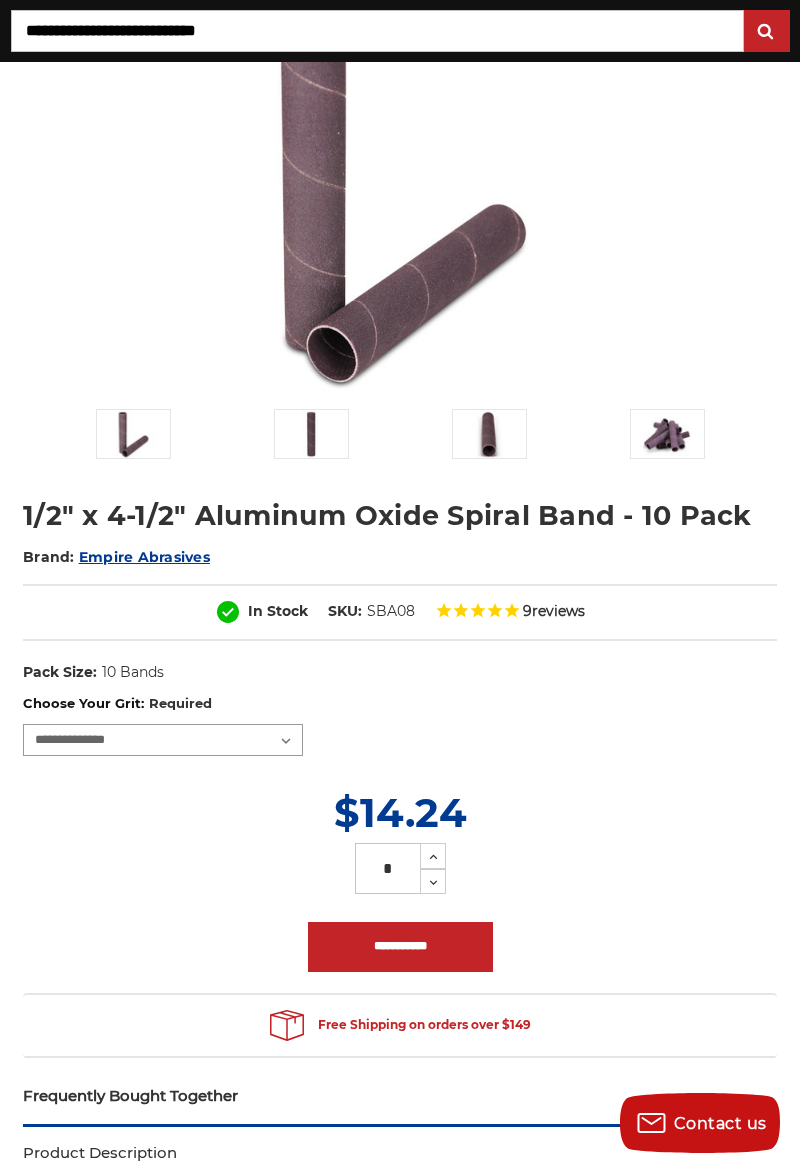 click on "**********" at bounding box center [163, 740] 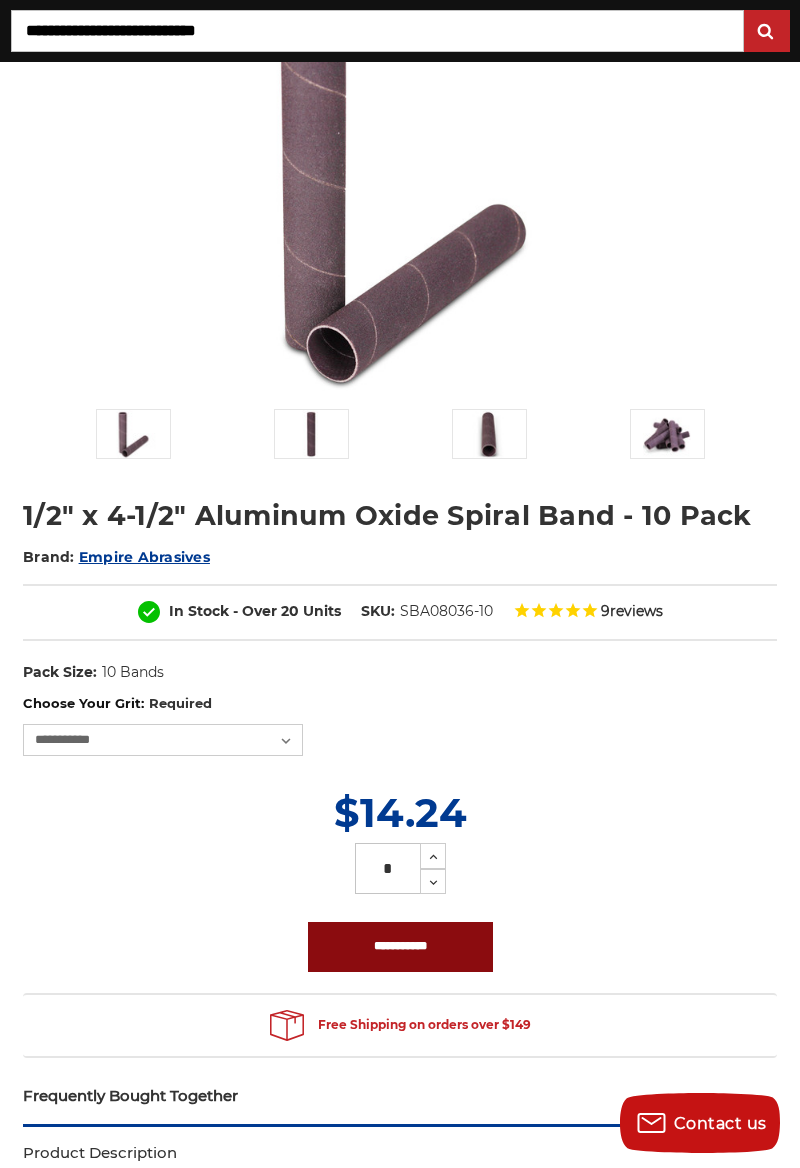 click on "**********" at bounding box center [400, 947] 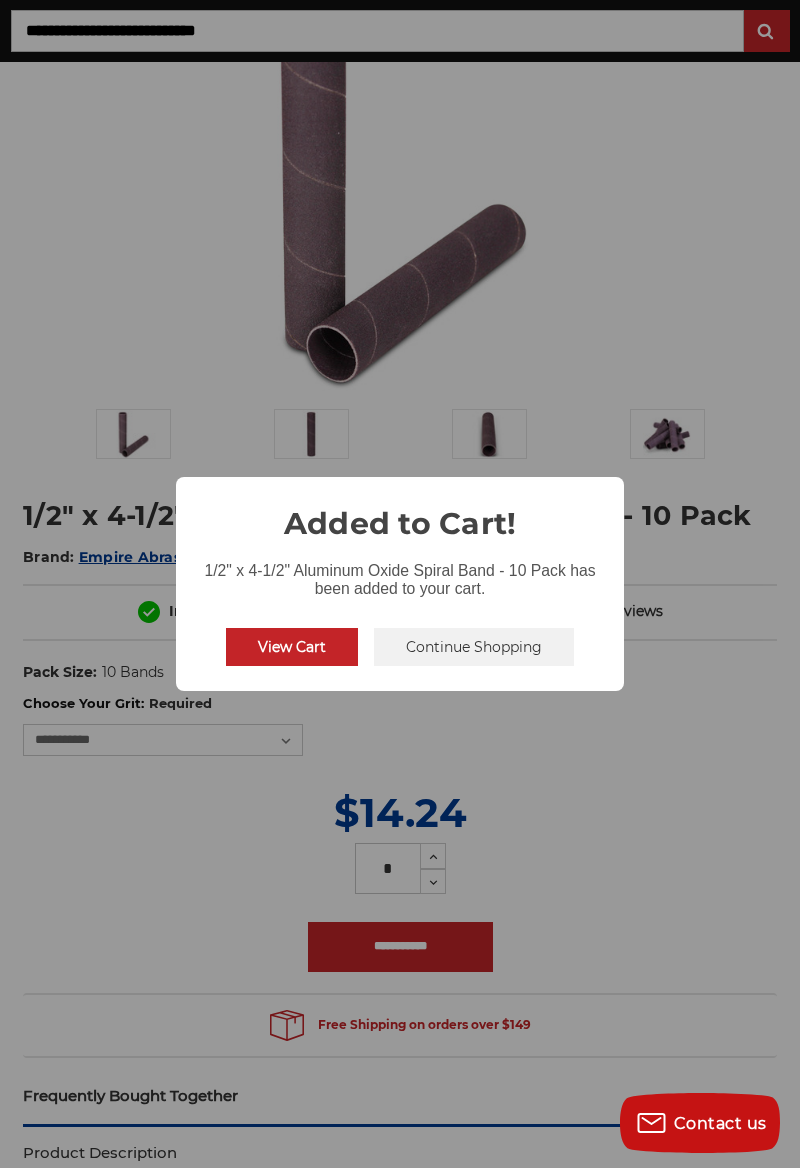 click on "× Added to Cart! 1/2" x 4-1/2" Aluminum Oxide Spiral Band - 10 Pack has been added to your cart. View Cart No Continue Shopping" at bounding box center (400, 584) 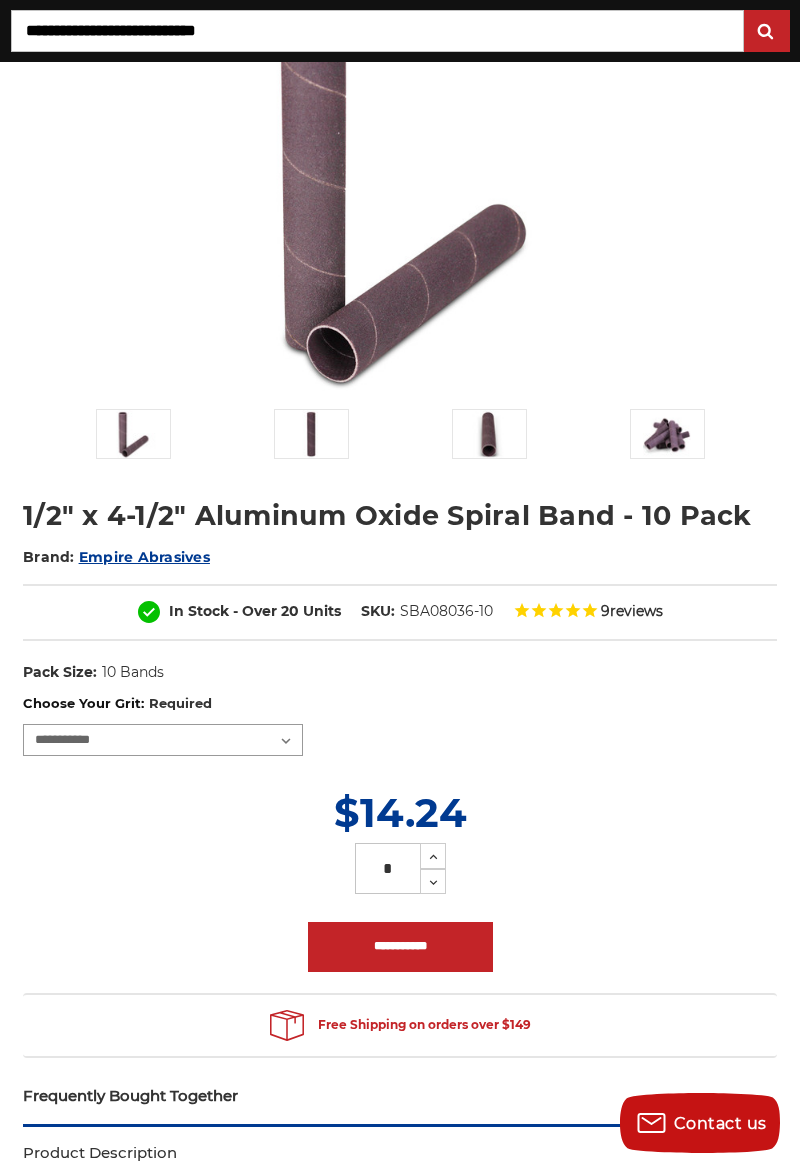 click on "**********" at bounding box center [163, 740] 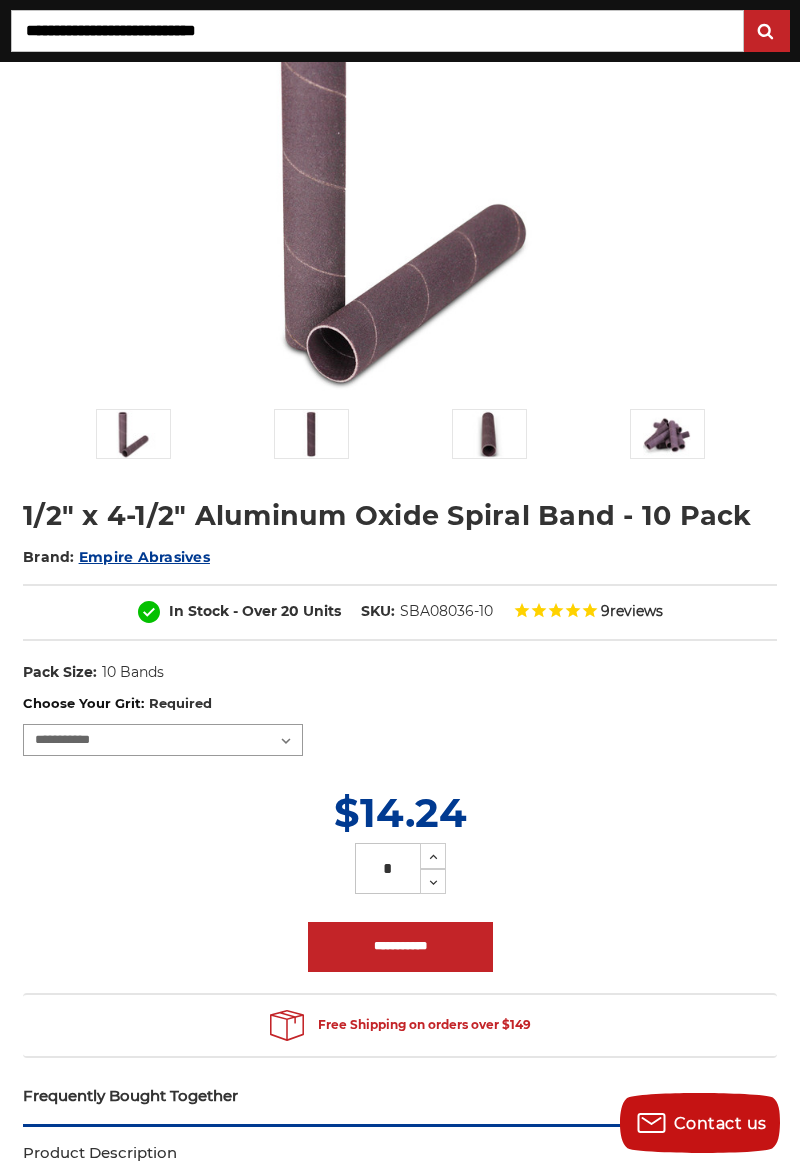 select on "****" 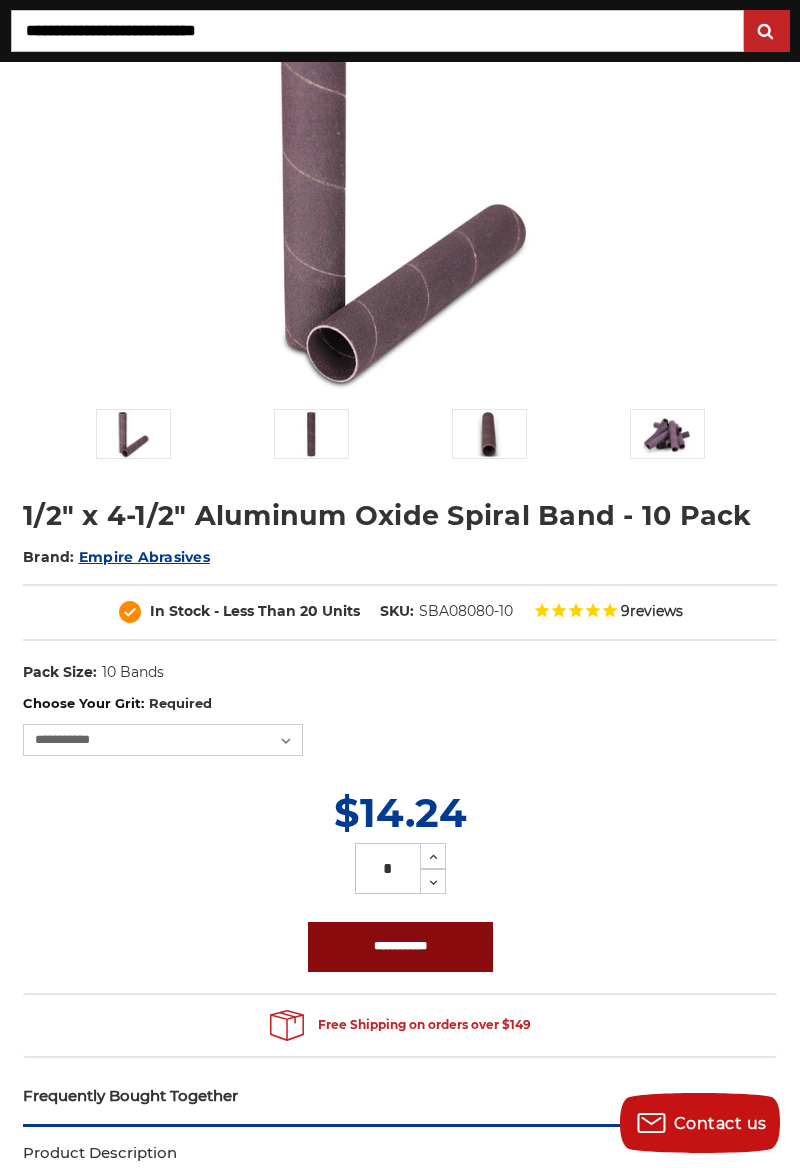 click on "**********" at bounding box center [400, 947] 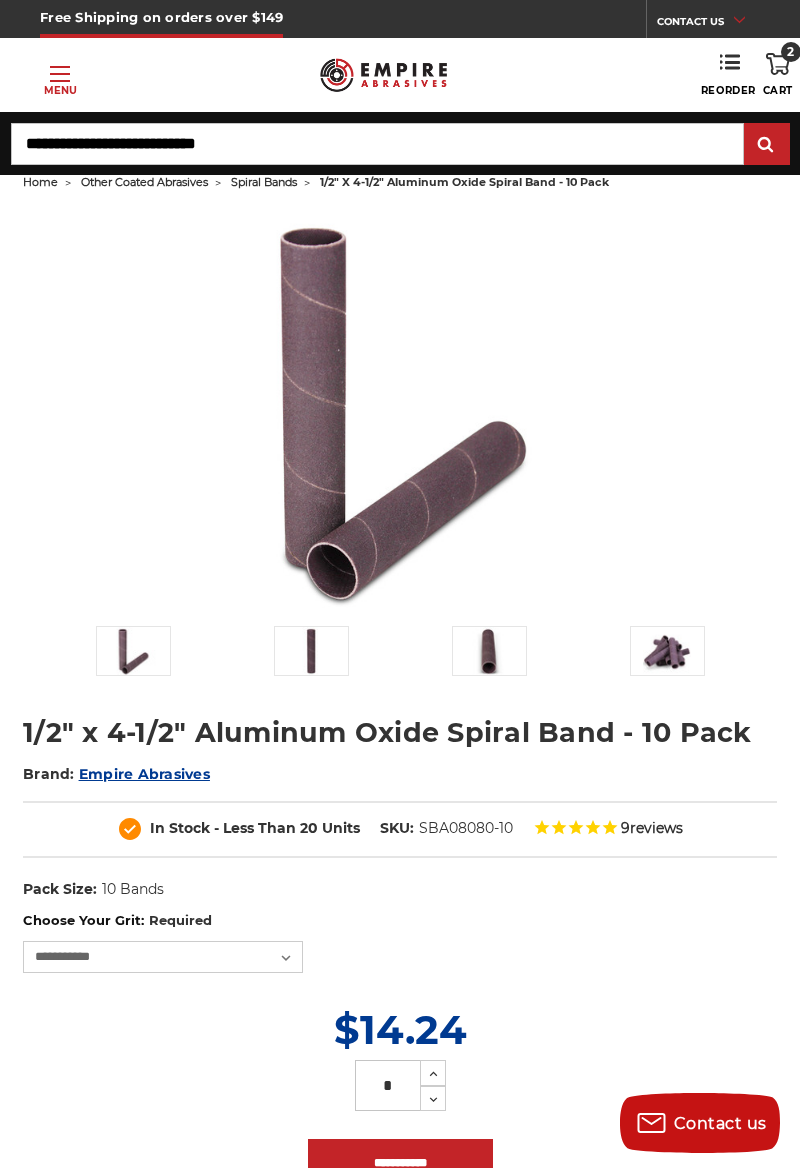 scroll, scrollTop: 32, scrollLeft: 0, axis: vertical 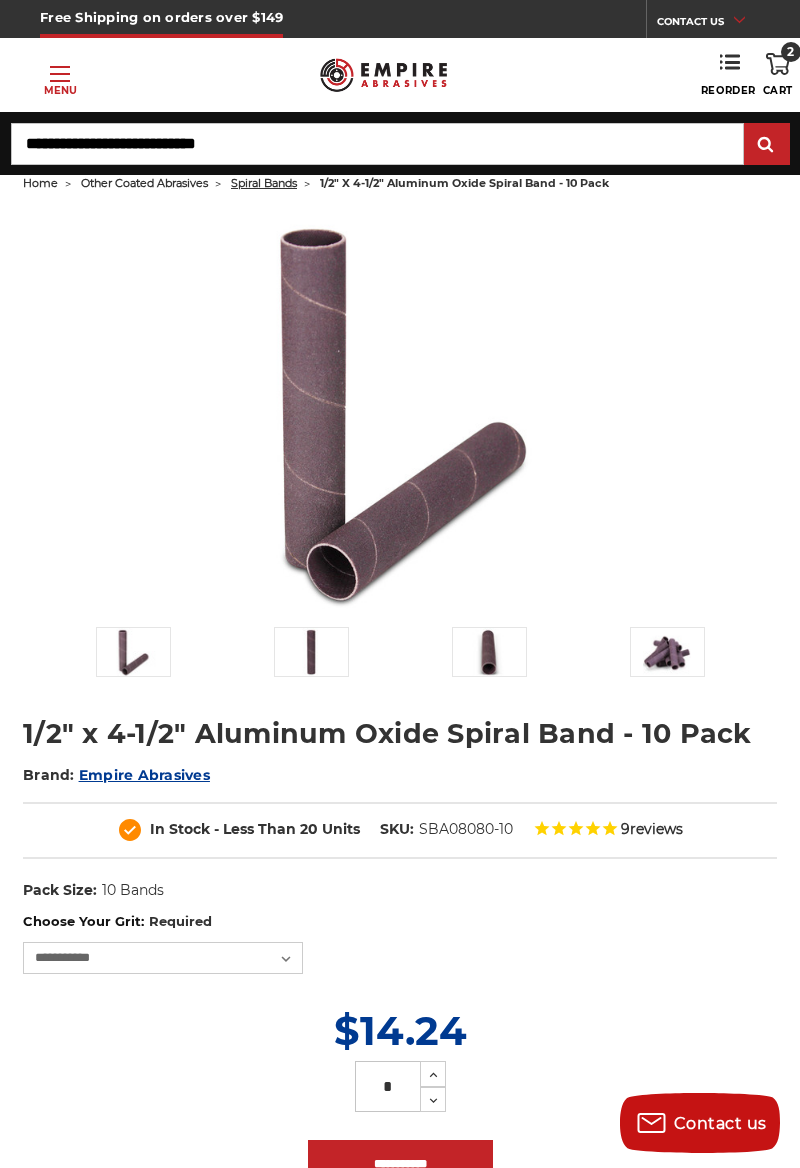 click on "spiral bands" at bounding box center (264, 183) 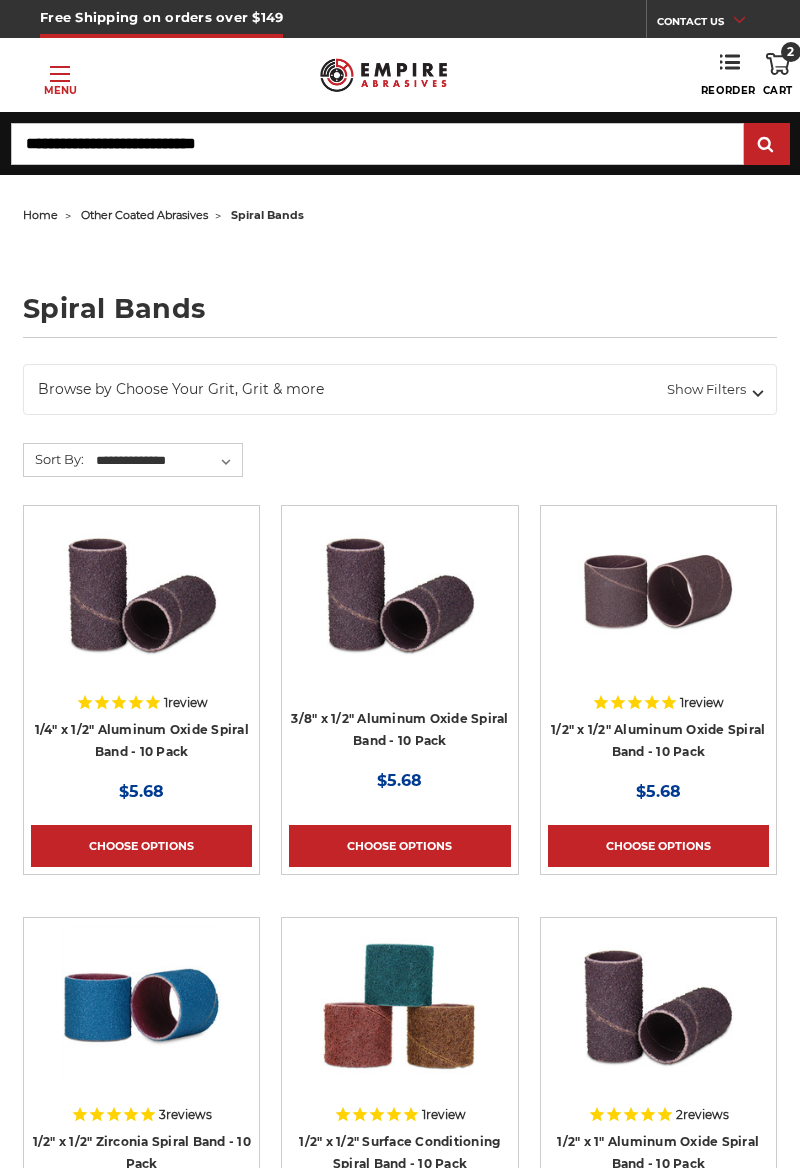 scroll, scrollTop: 0, scrollLeft: 0, axis: both 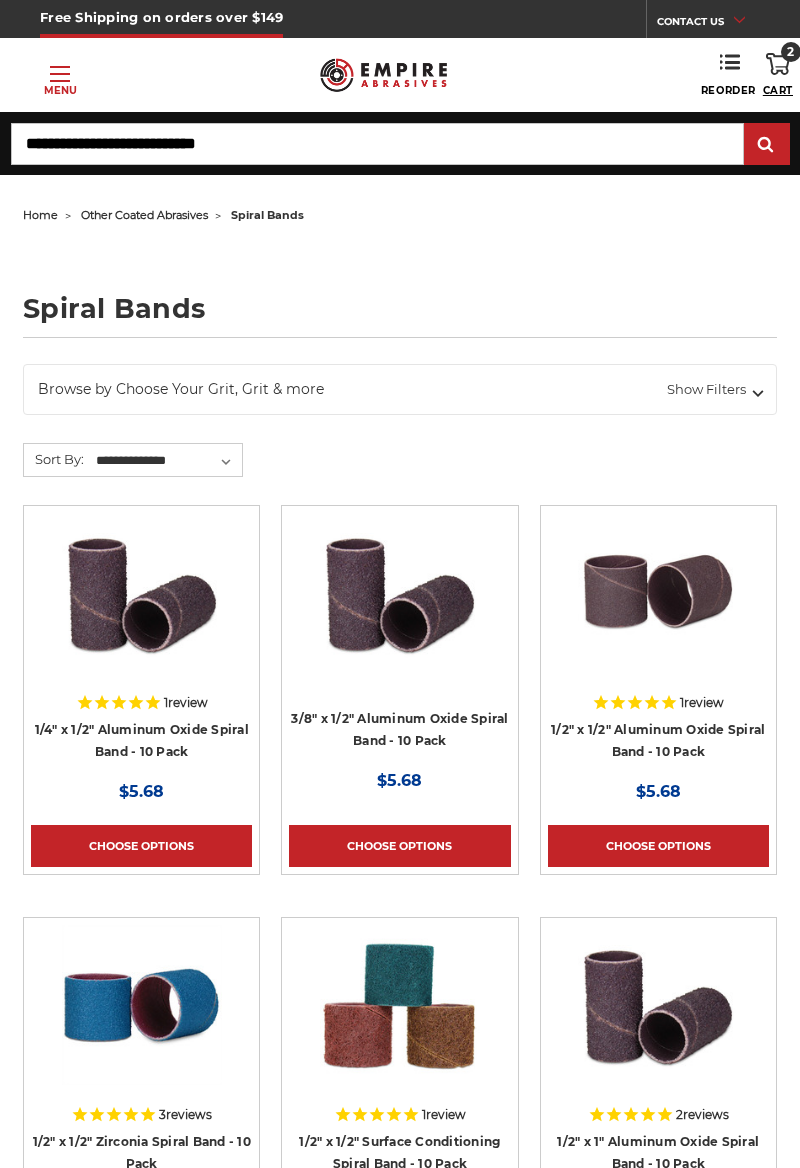 click at bounding box center (778, 64) 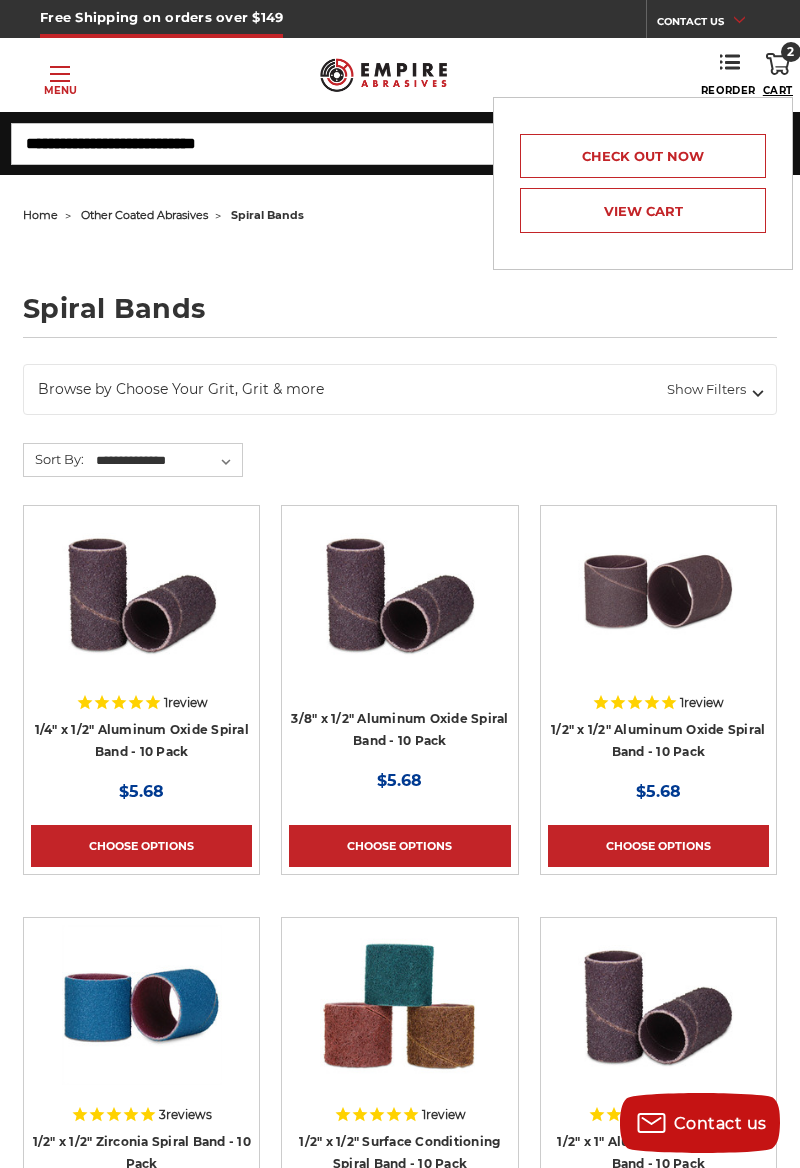 scroll, scrollTop: 0, scrollLeft: 0, axis: both 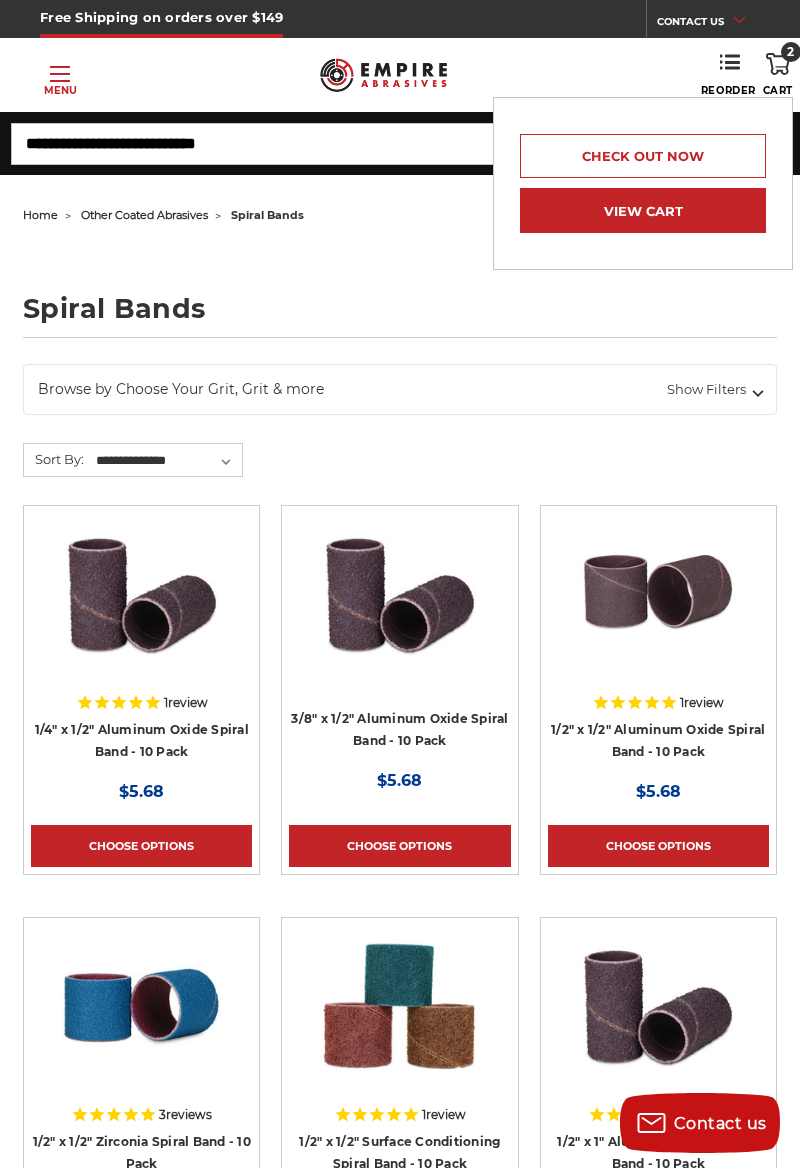 click on "View Cart" at bounding box center [643, 210] 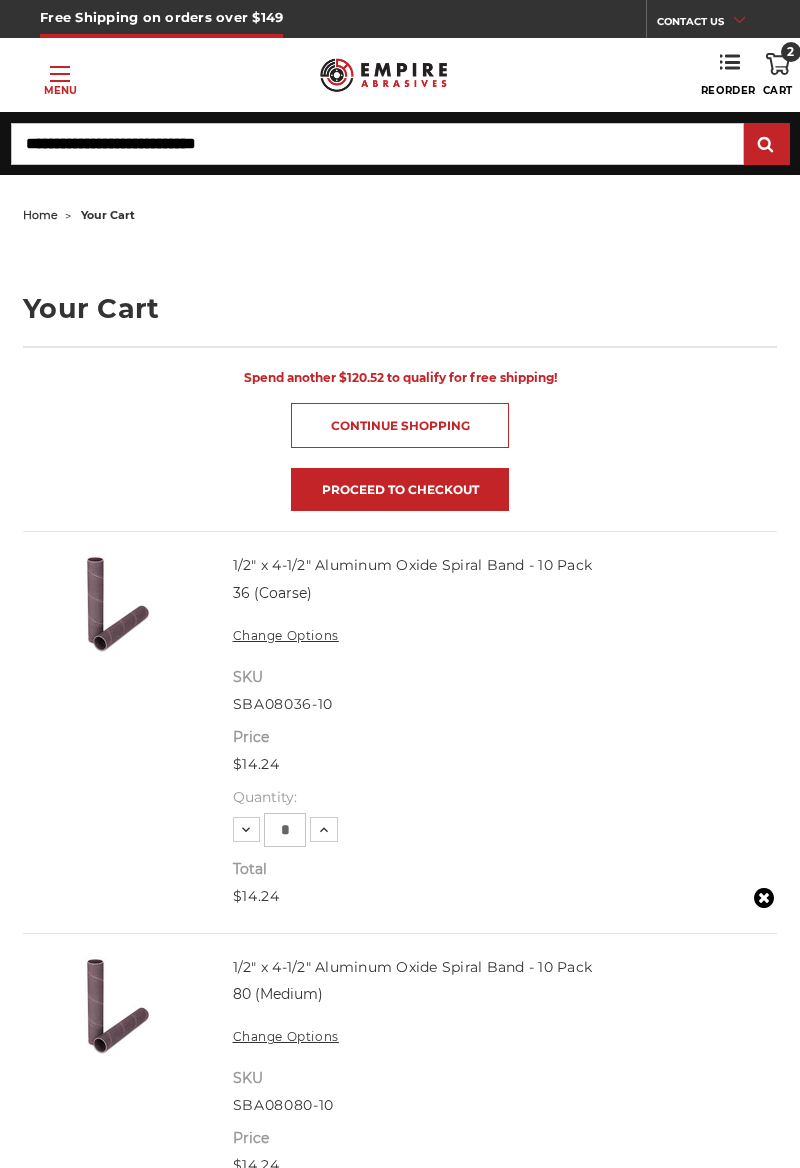 scroll, scrollTop: 0, scrollLeft: 0, axis: both 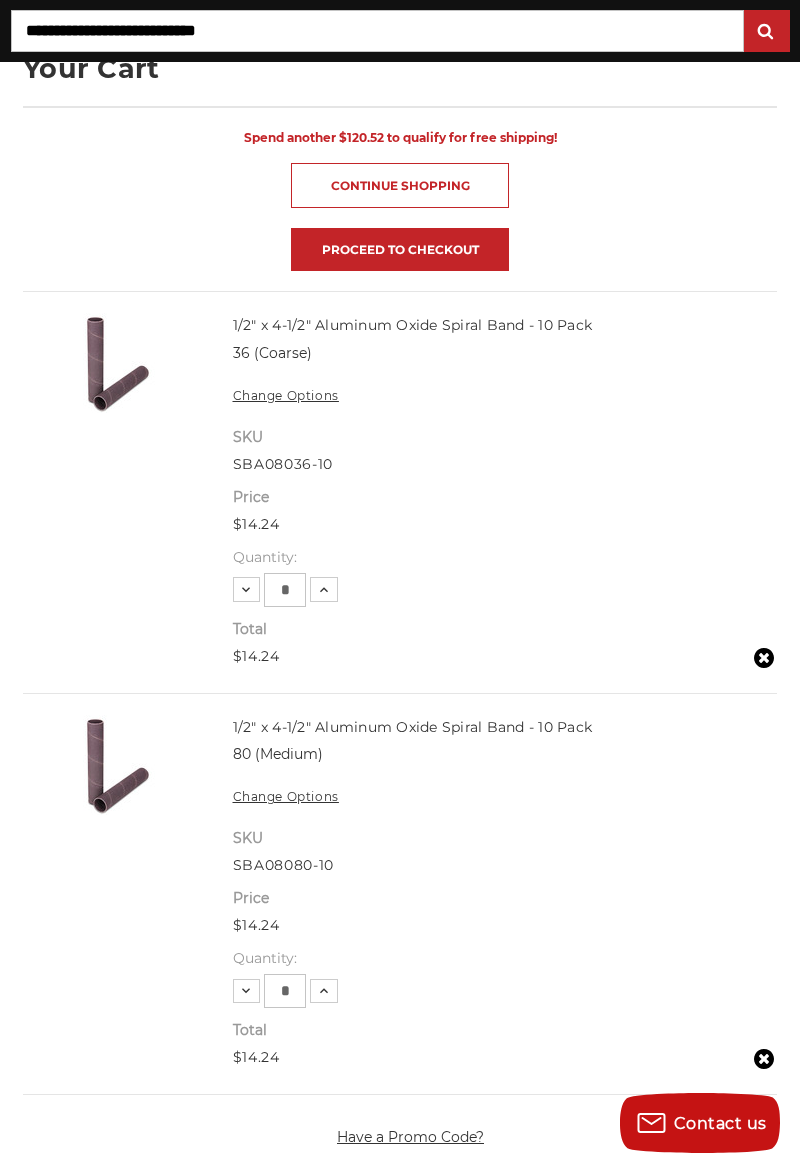 click on "Quantity:" at bounding box center (495, 958) 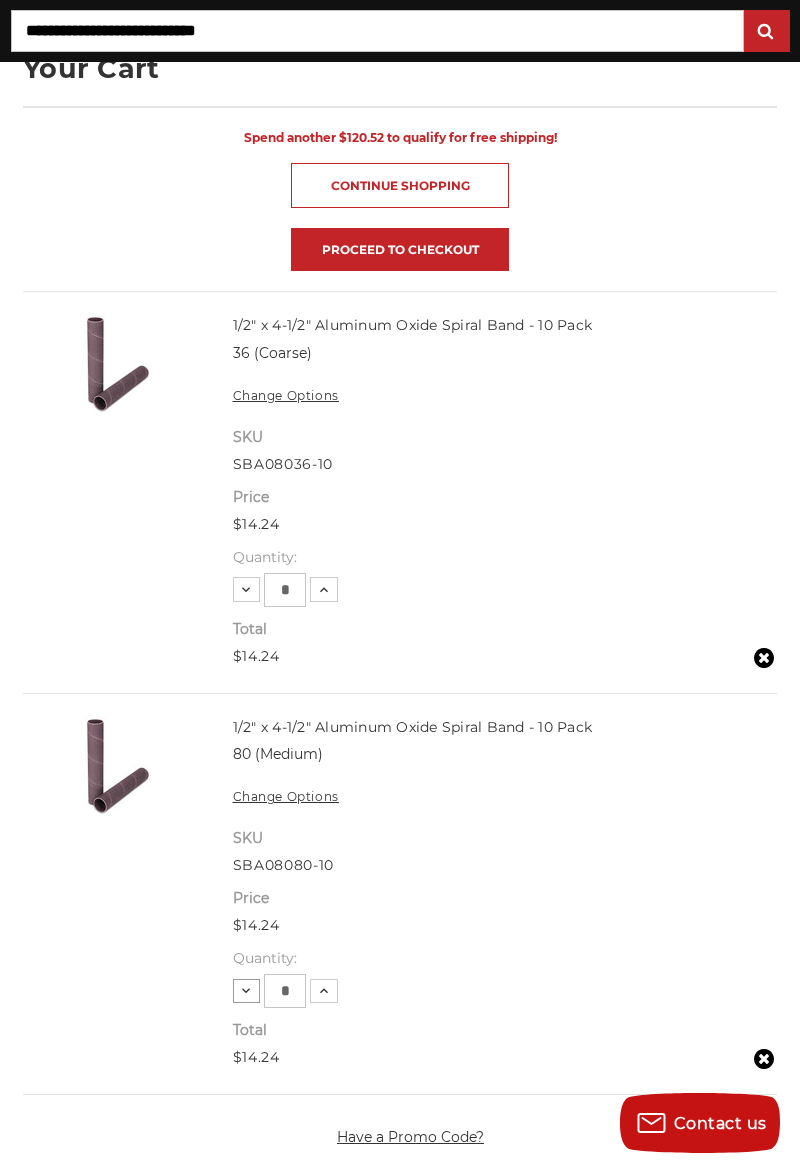 click on "Decrease Quantity:" at bounding box center (247, 589) 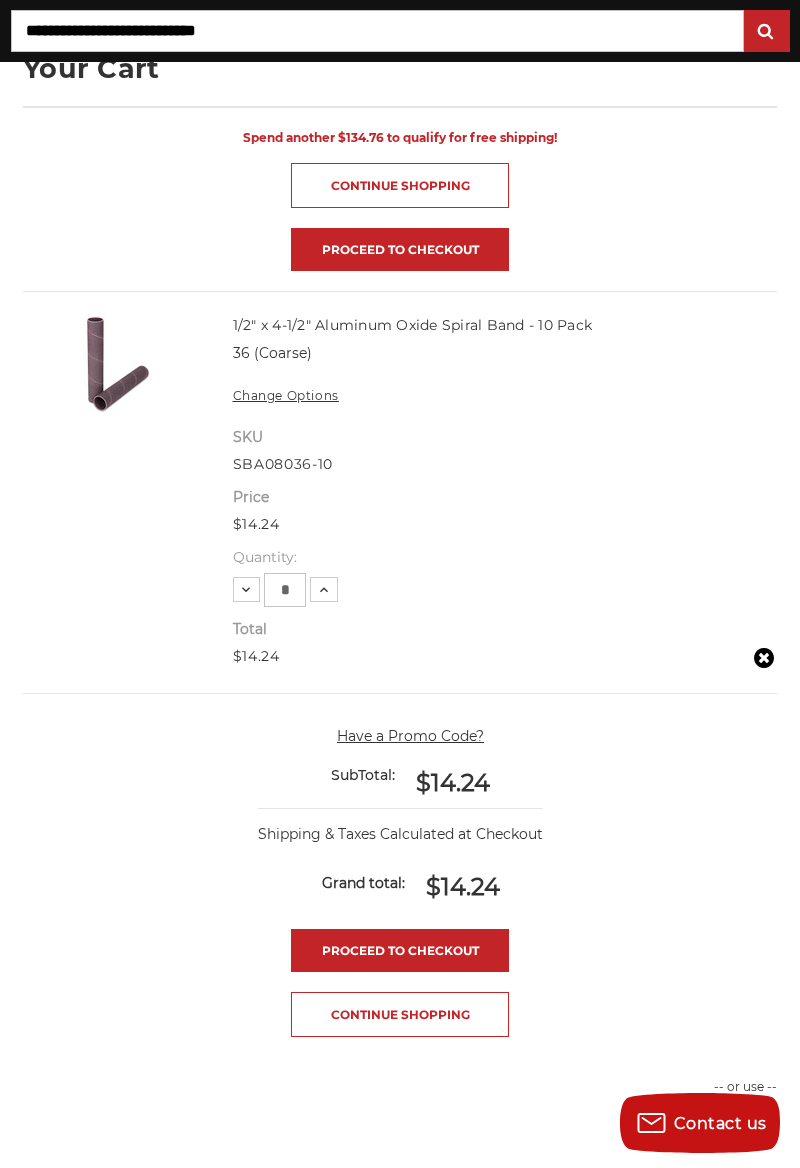 click at bounding box center [117, 363] 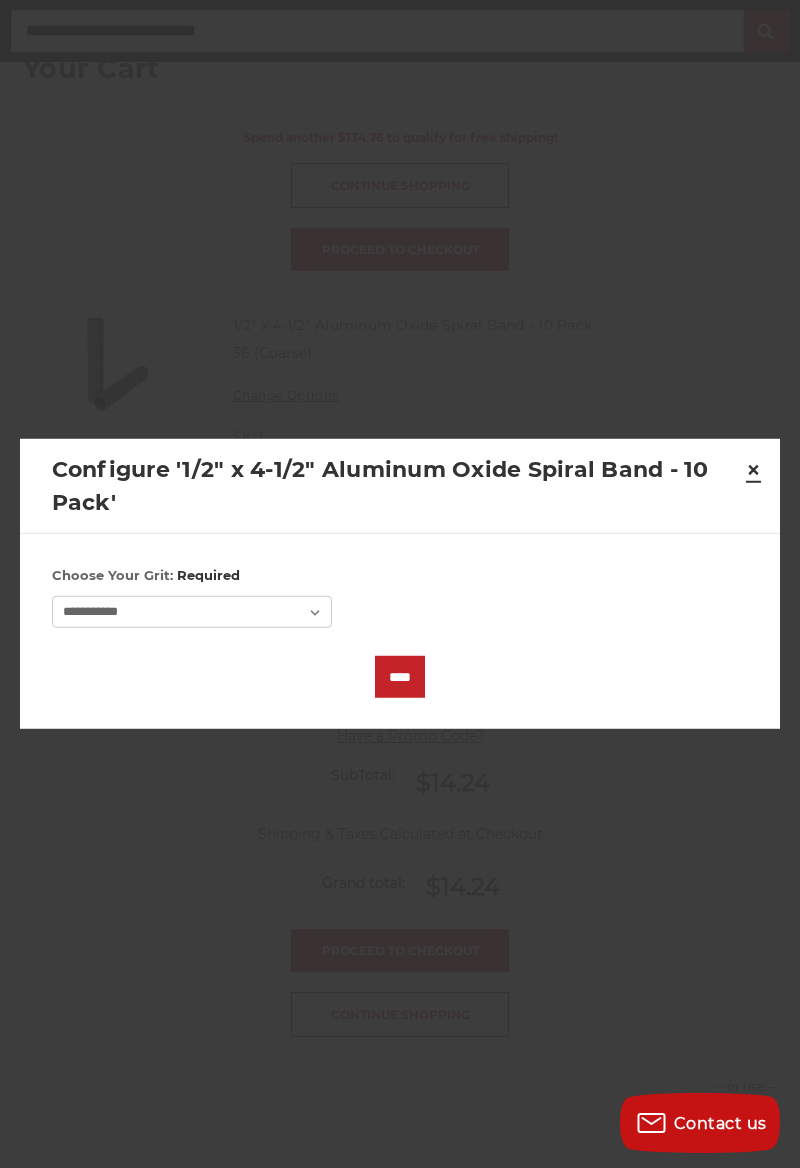 click on "×" at bounding box center (754, 469) 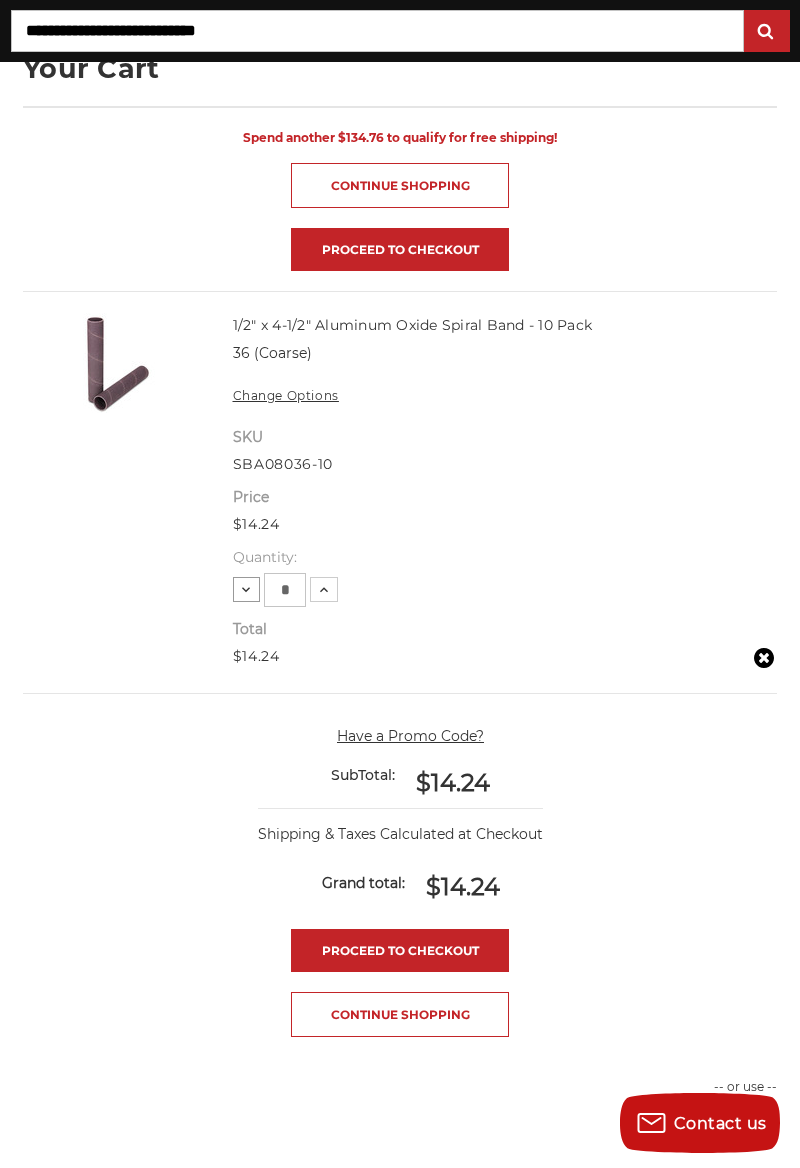 click on "Decrease Quantity:" at bounding box center [247, 589] 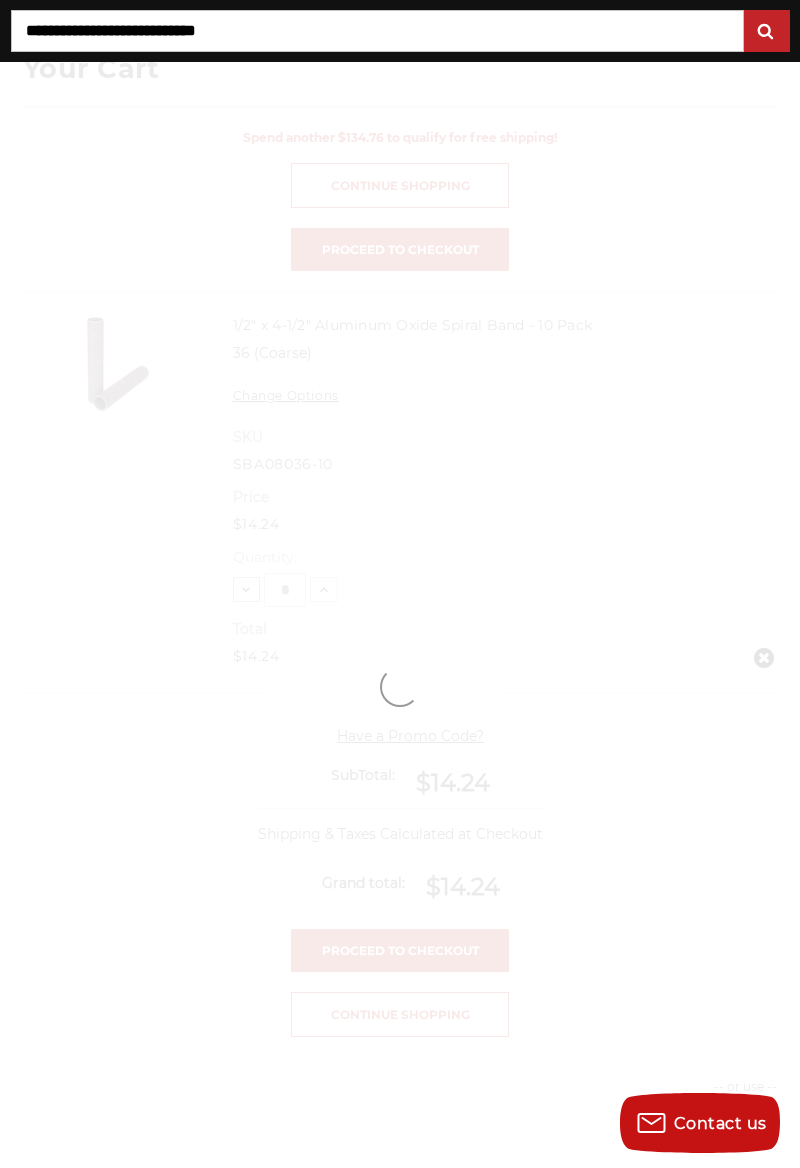 scroll, scrollTop: 334, scrollLeft: 0, axis: vertical 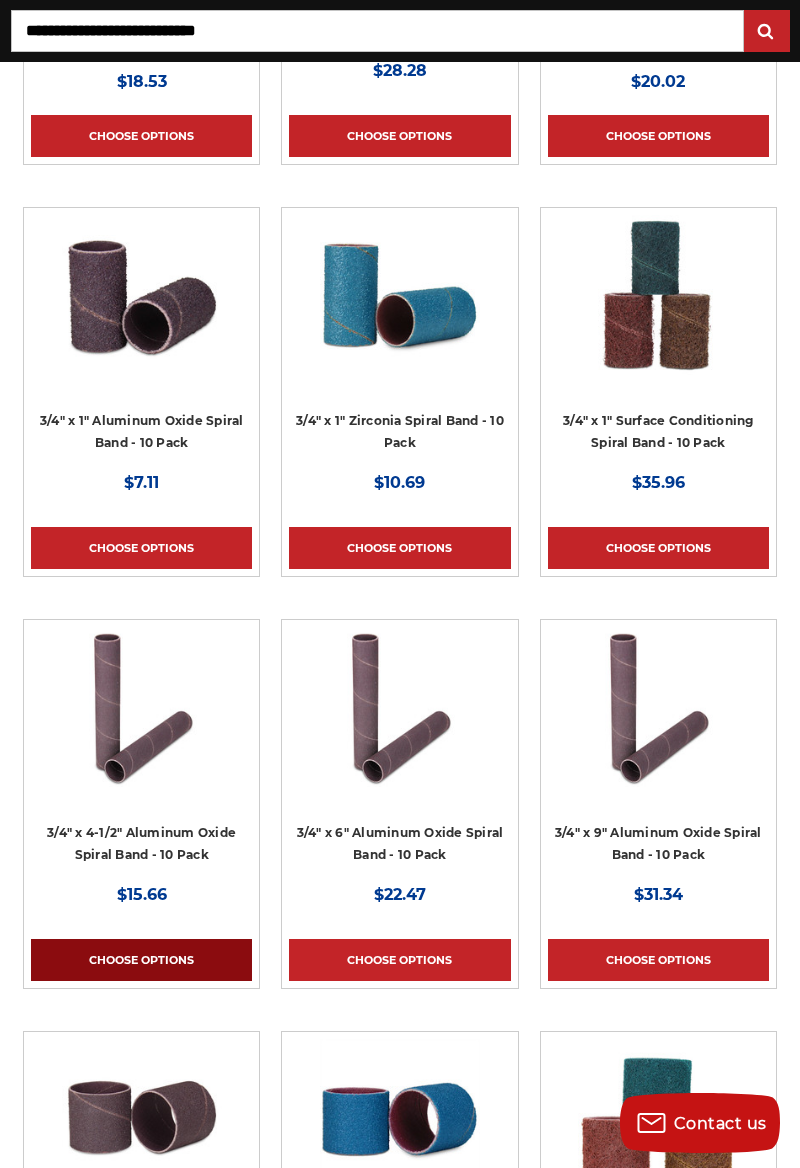 click on "Choose Options" at bounding box center [141, 960] 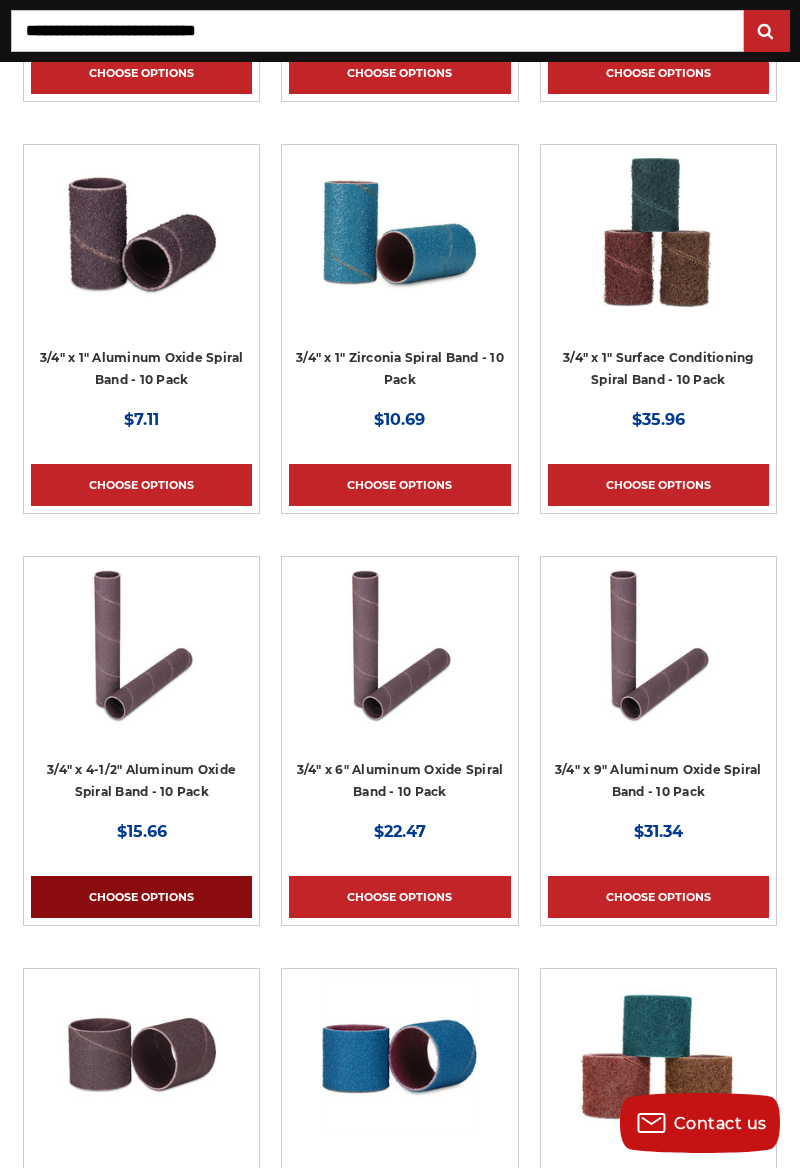 scroll, scrollTop: 2040, scrollLeft: 0, axis: vertical 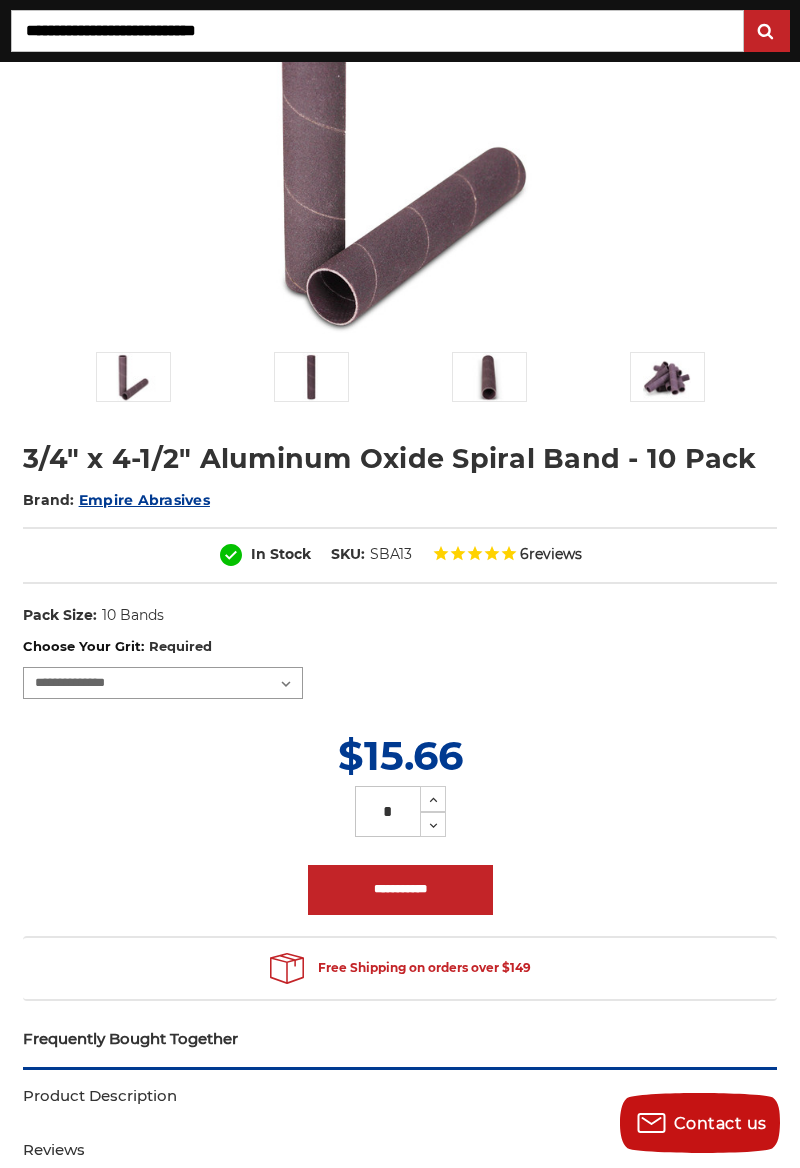click on "**********" at bounding box center [163, 683] 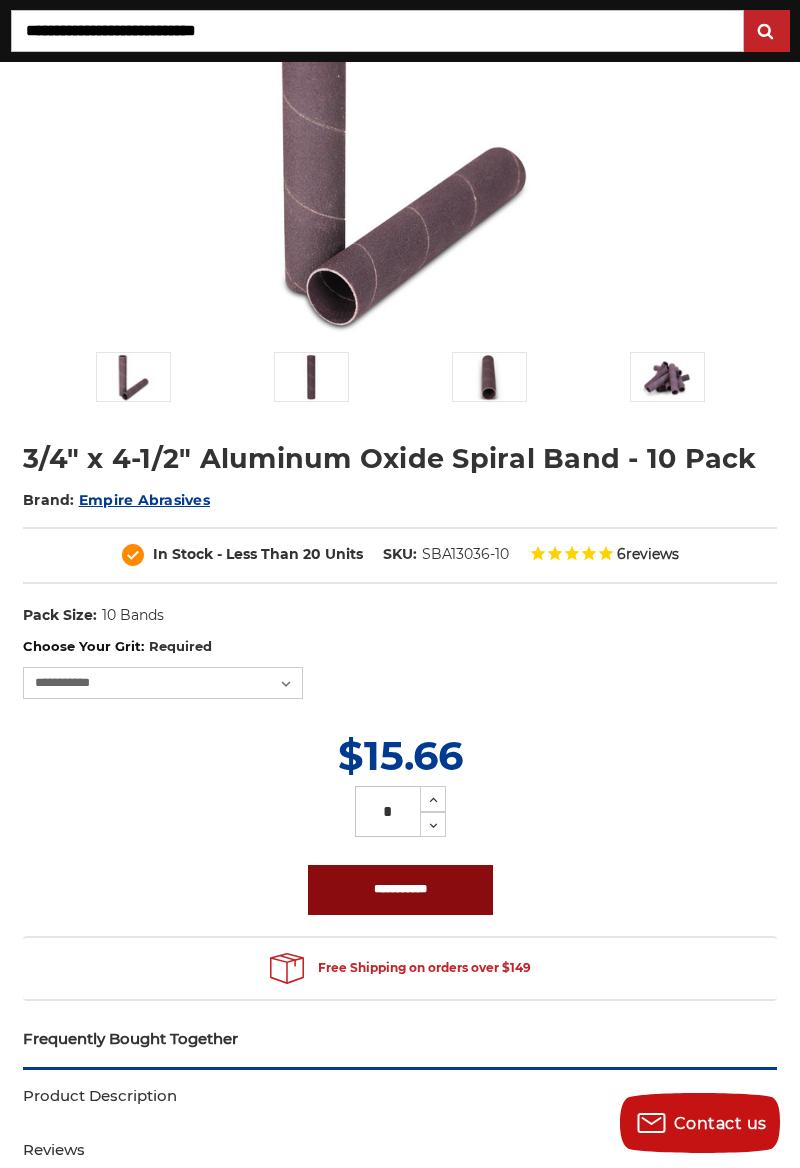 click on "**********" at bounding box center (400, 890) 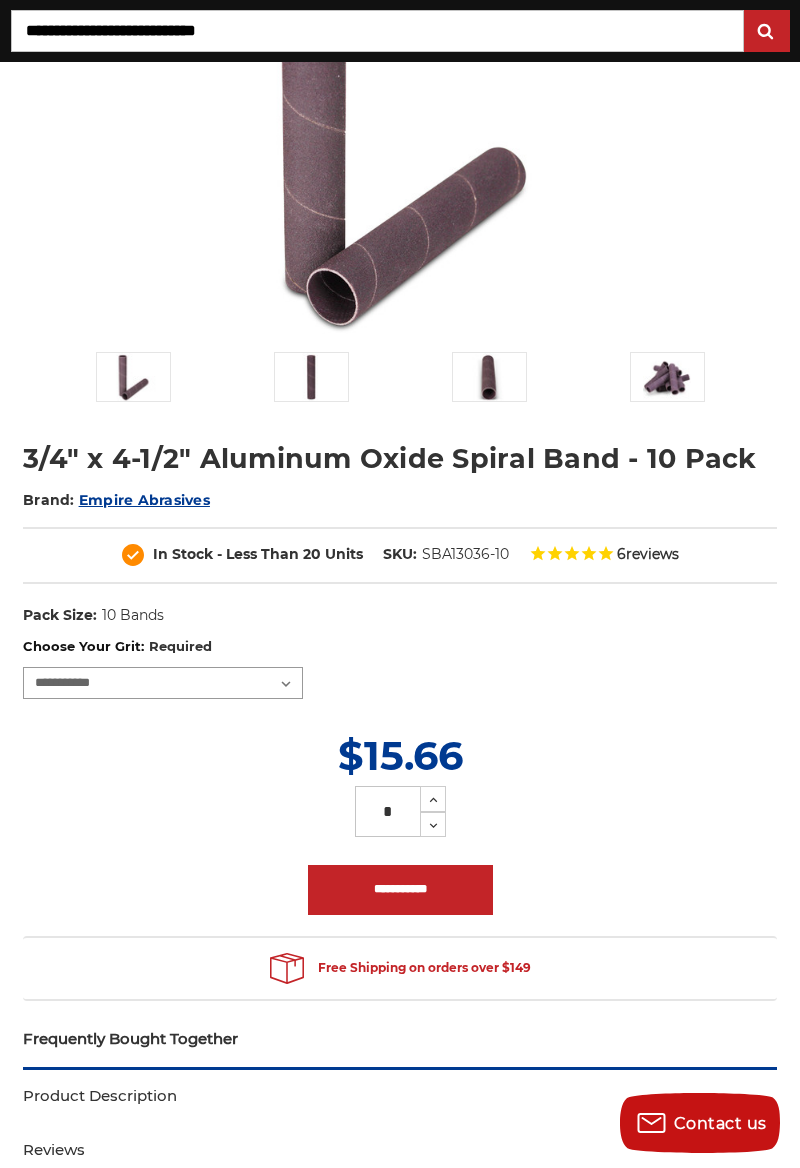click on "**********" at bounding box center (163, 683) 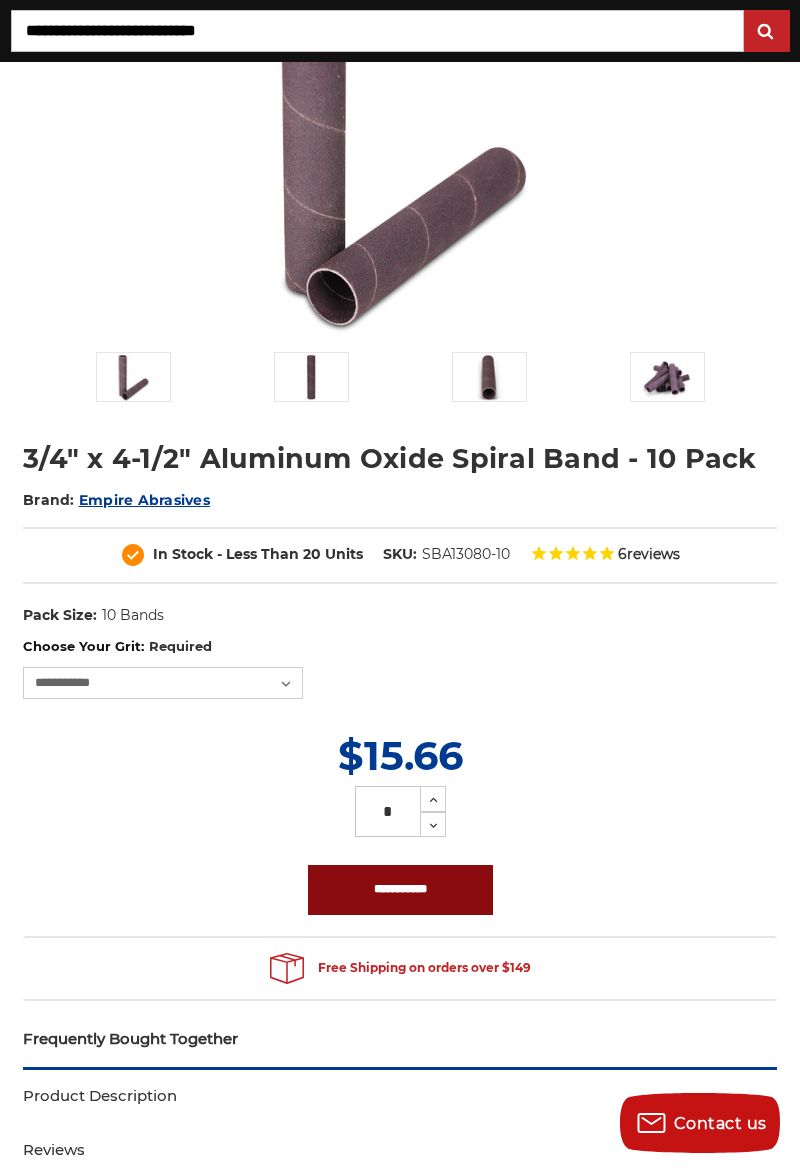 click on "**********" at bounding box center [400, 890] 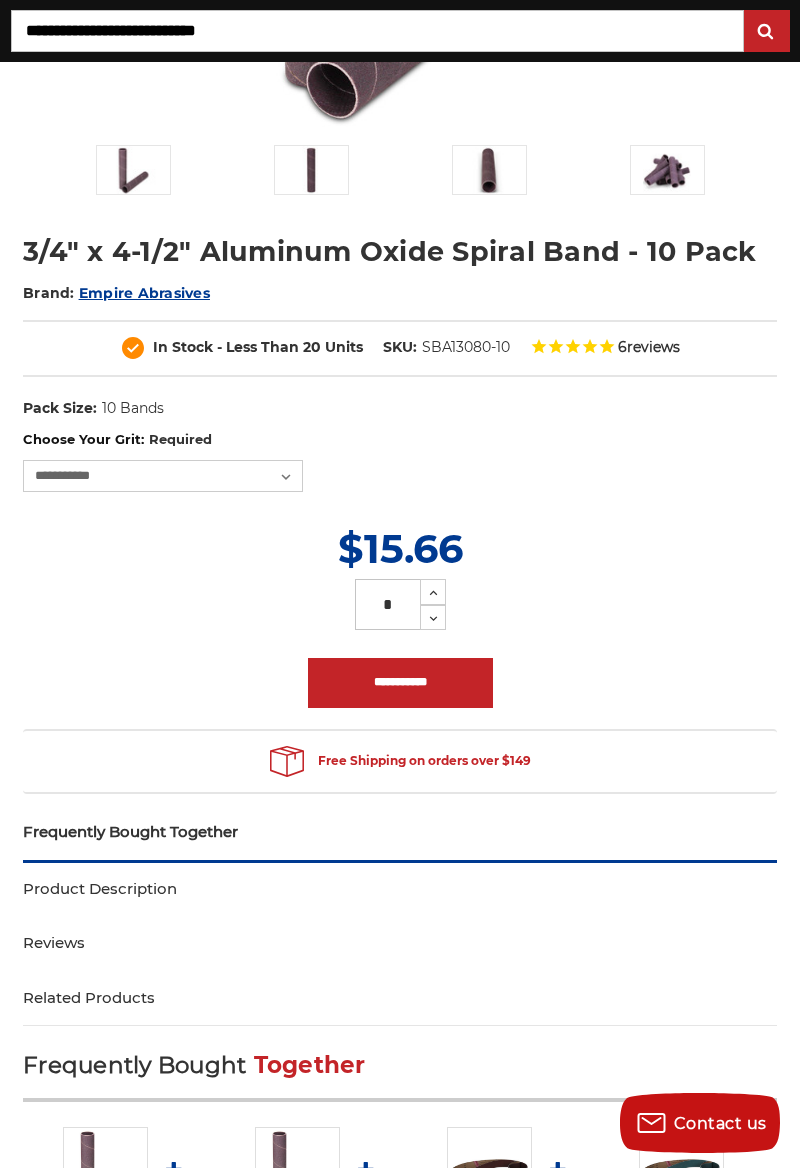 scroll, scrollTop: 608, scrollLeft: 0, axis: vertical 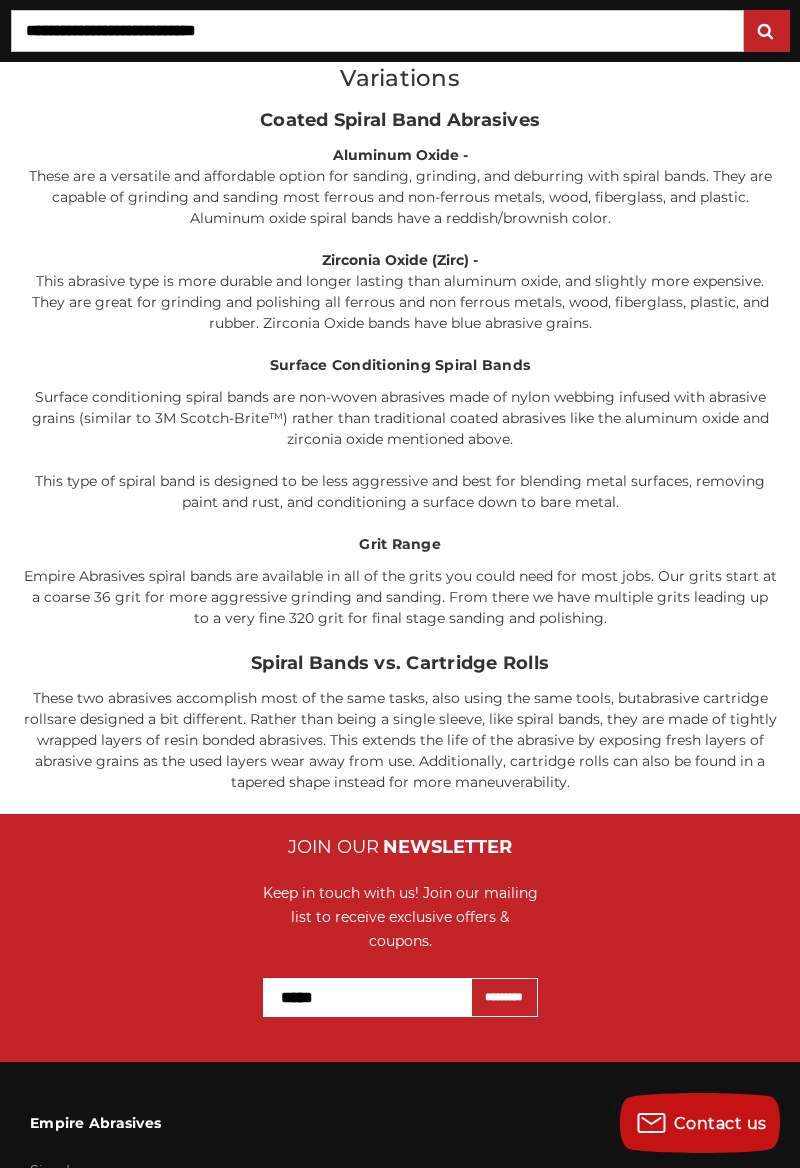 click on "Spiral Bands vs. Cartridge Rolls" at bounding box center [400, 663] 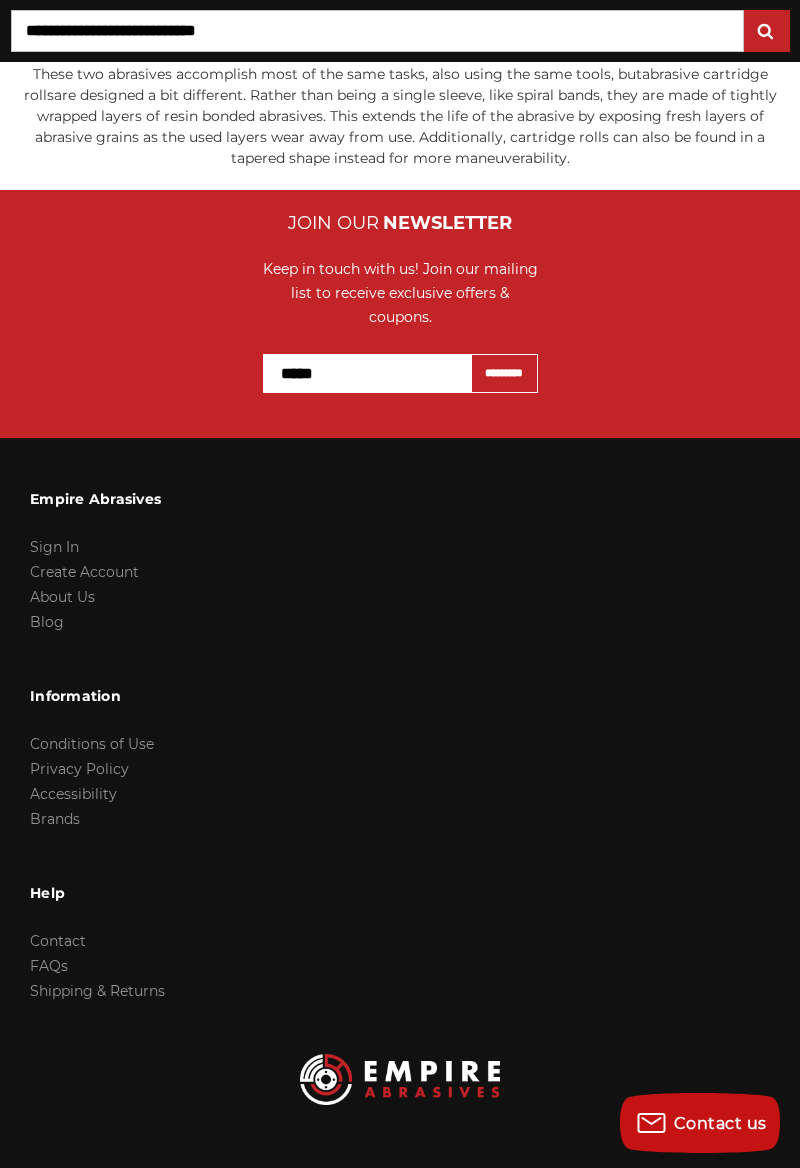 scroll, scrollTop: 3512, scrollLeft: 0, axis: vertical 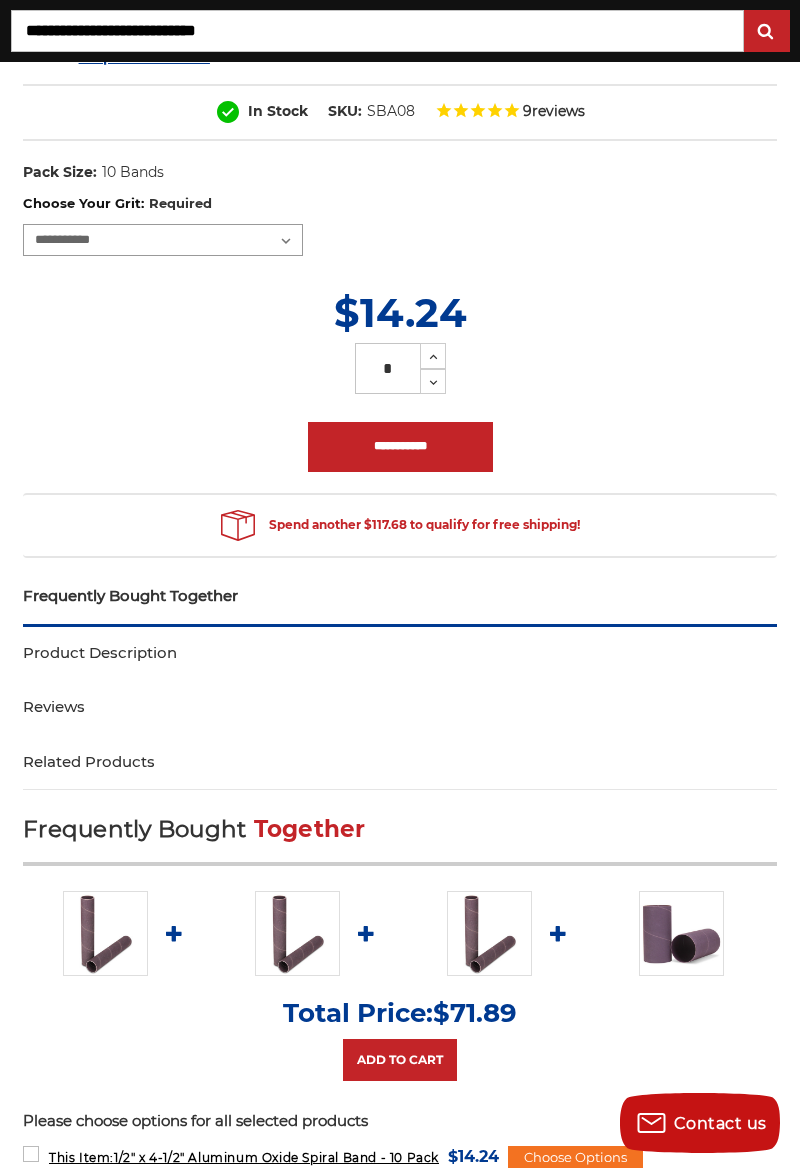 click on "**********" at bounding box center [163, 240] 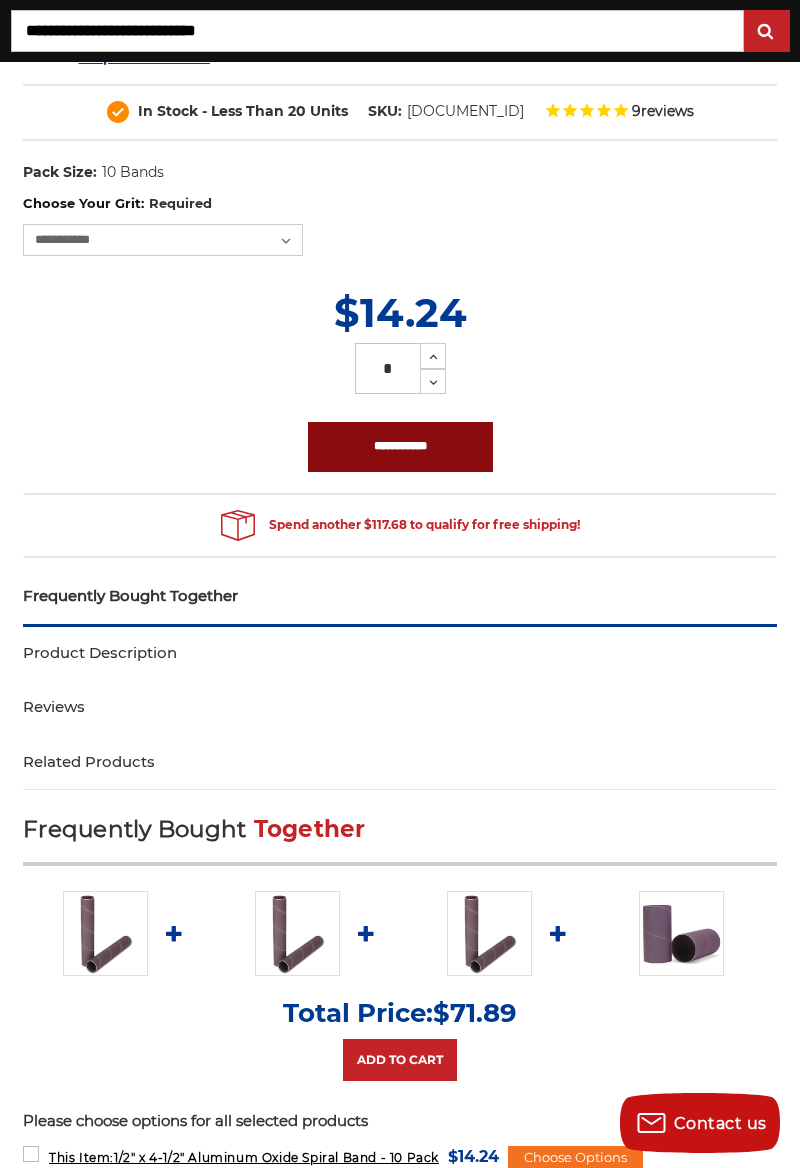 click on "**********" at bounding box center [400, 447] 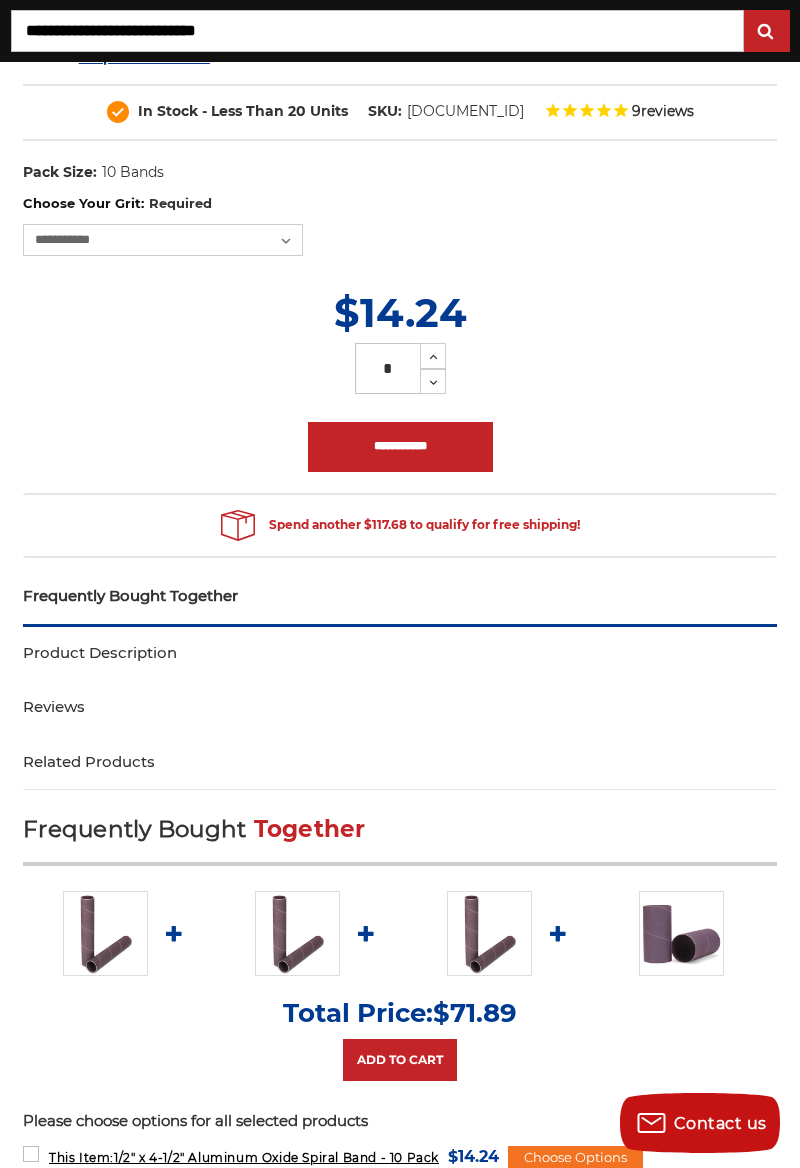 click at bounding box center (586, 112) 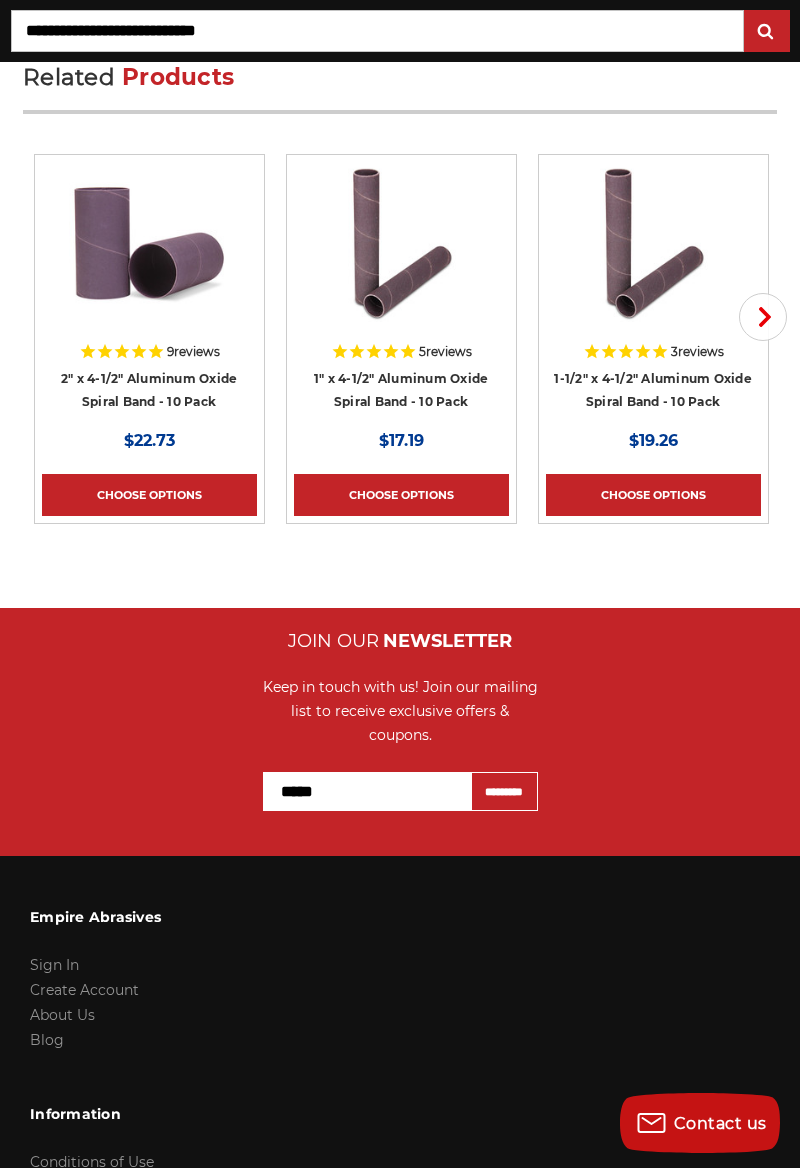 scroll, scrollTop: 6102, scrollLeft: 0, axis: vertical 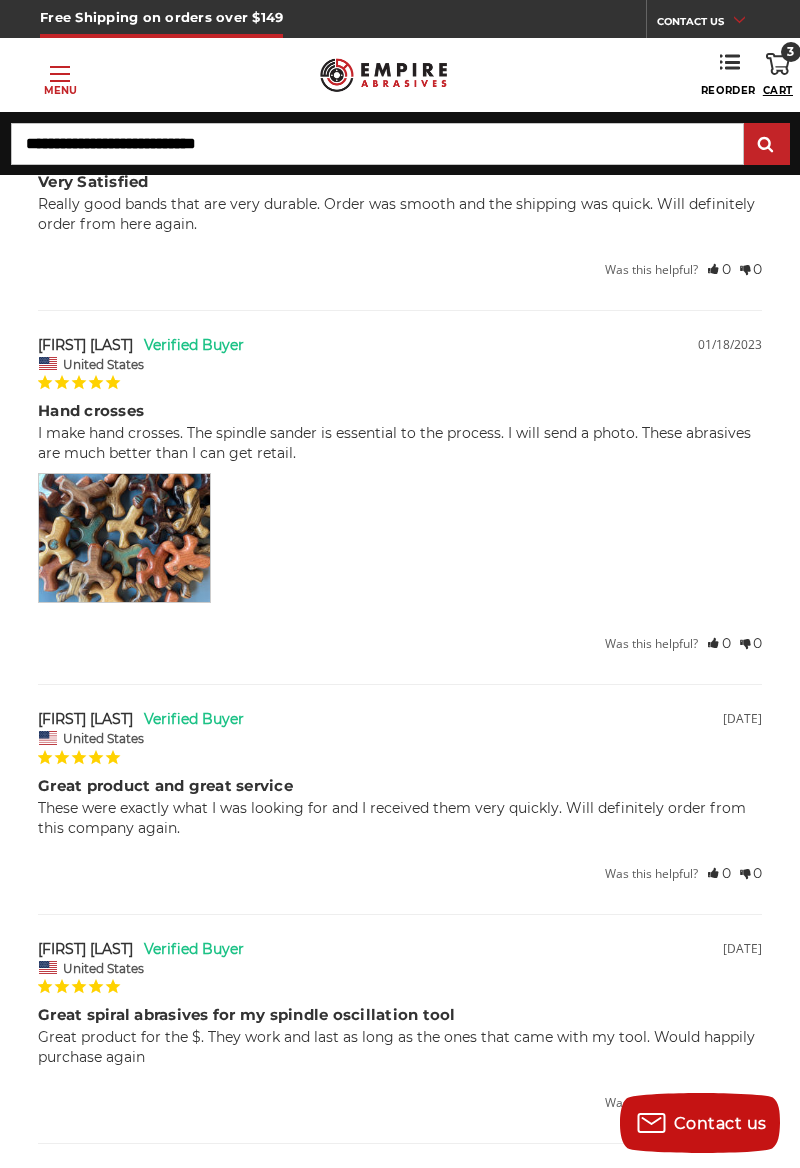 click at bounding box center (778, 64) 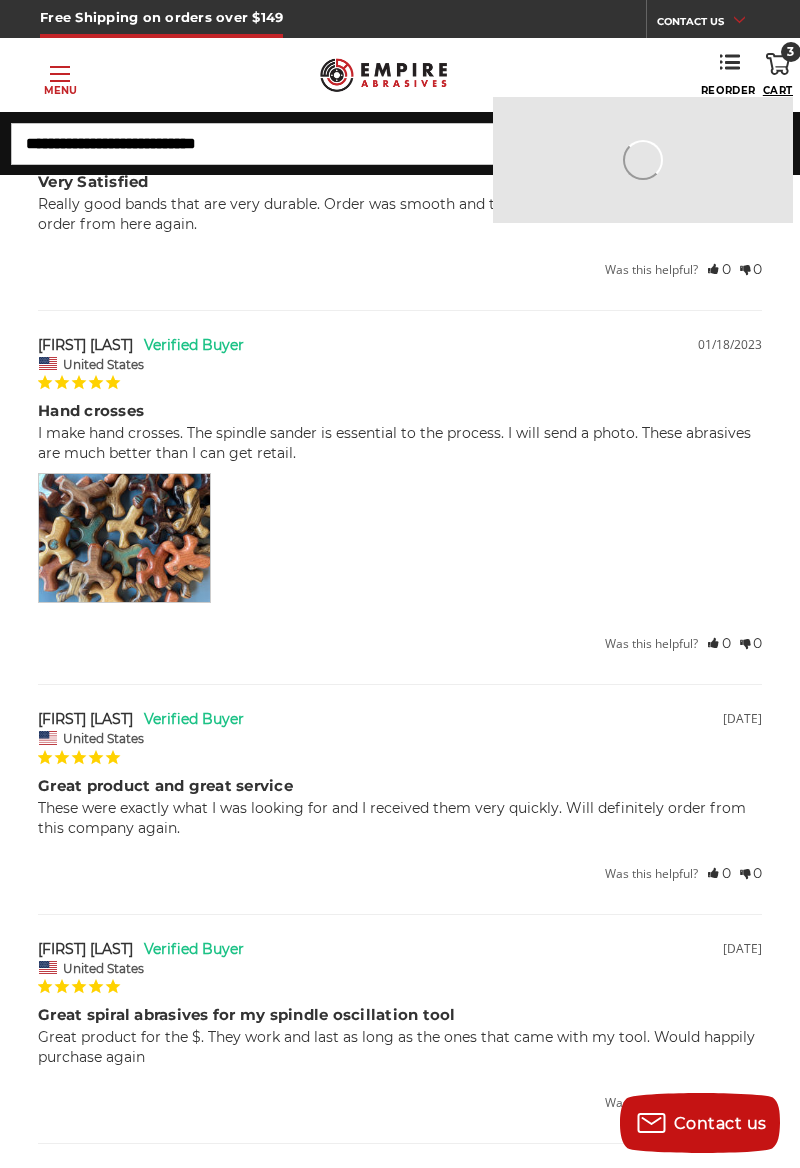 scroll, scrollTop: 4458, scrollLeft: 0, axis: vertical 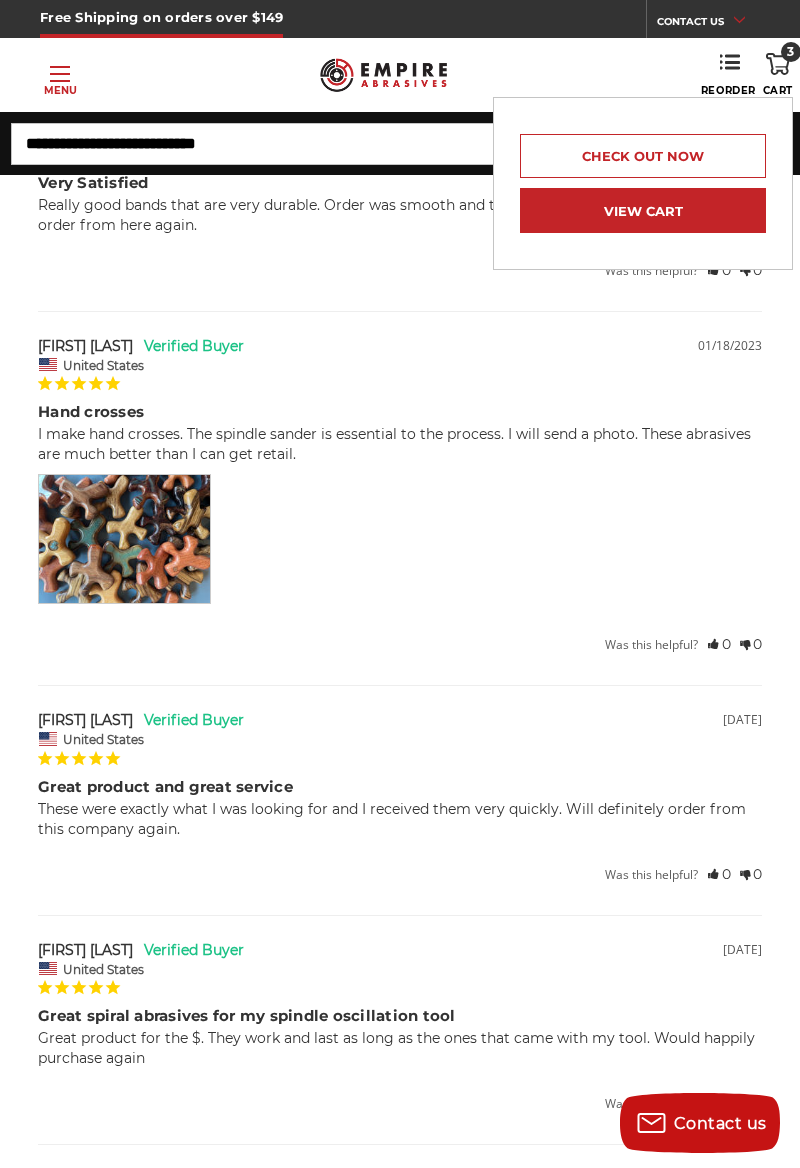 click on "View Cart" at bounding box center (643, 210) 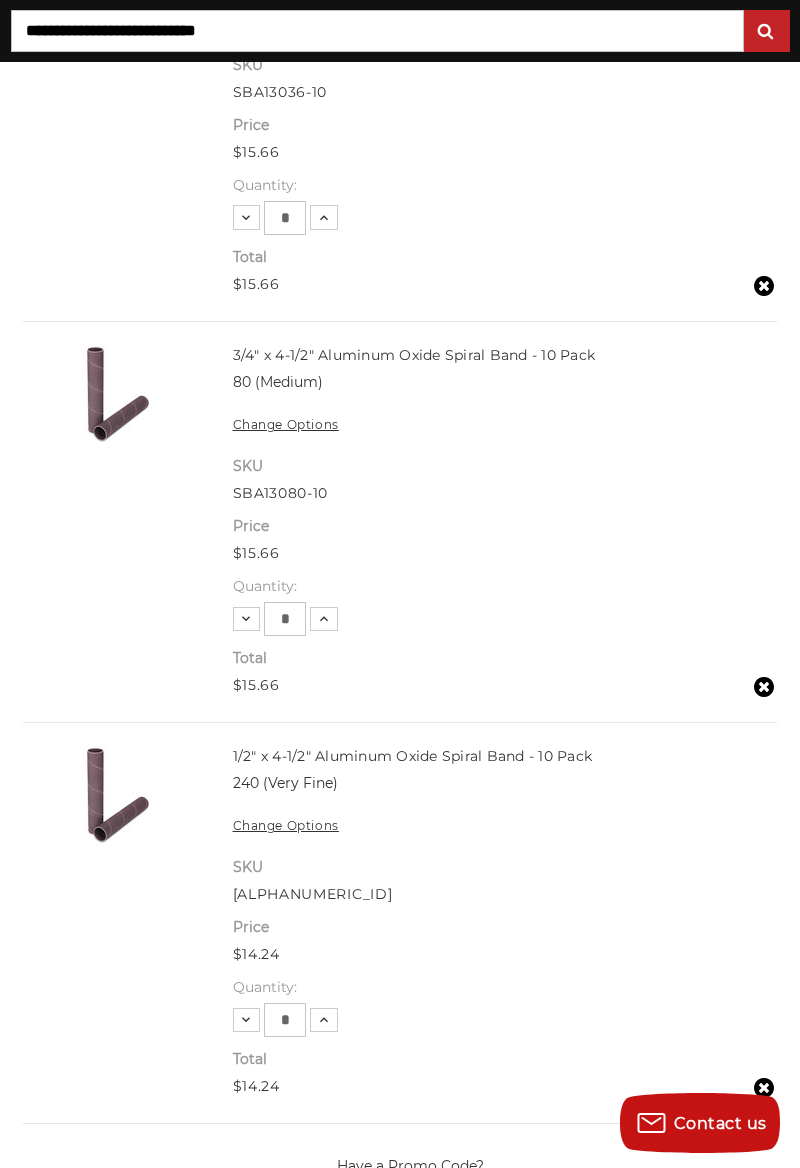 scroll, scrollTop: 664, scrollLeft: 0, axis: vertical 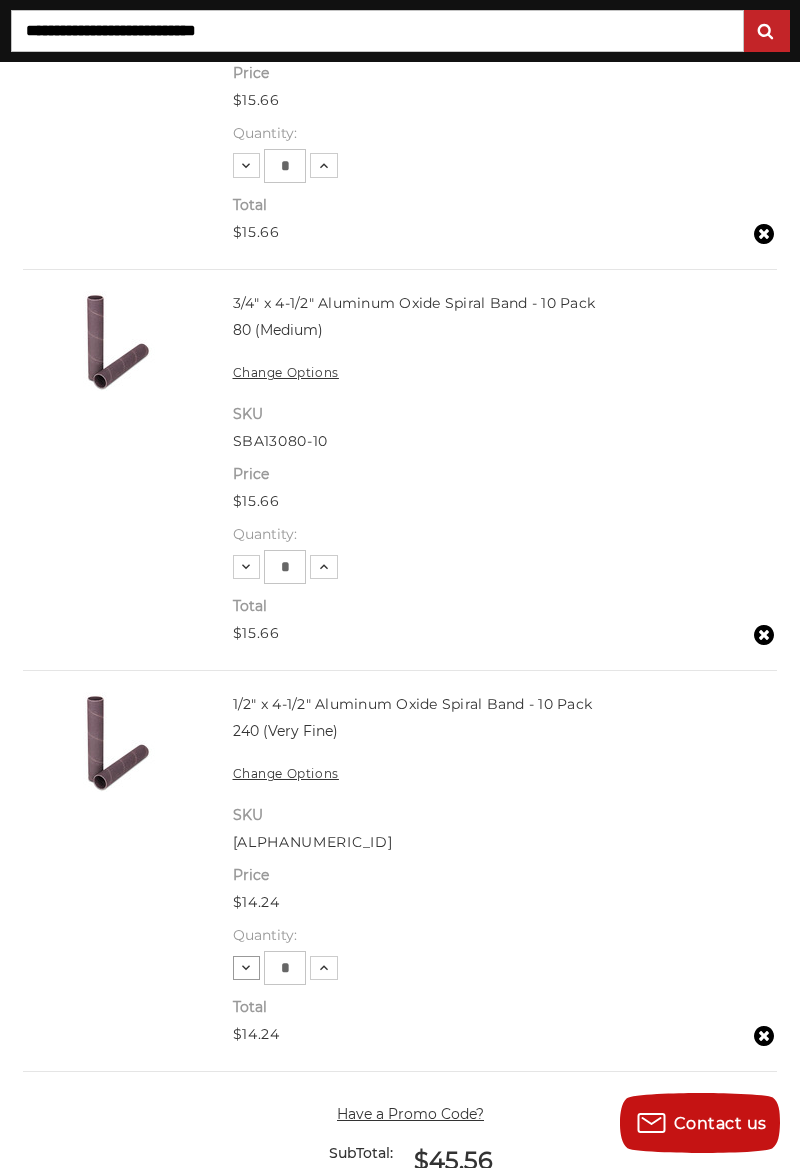 click at bounding box center [246, 166] 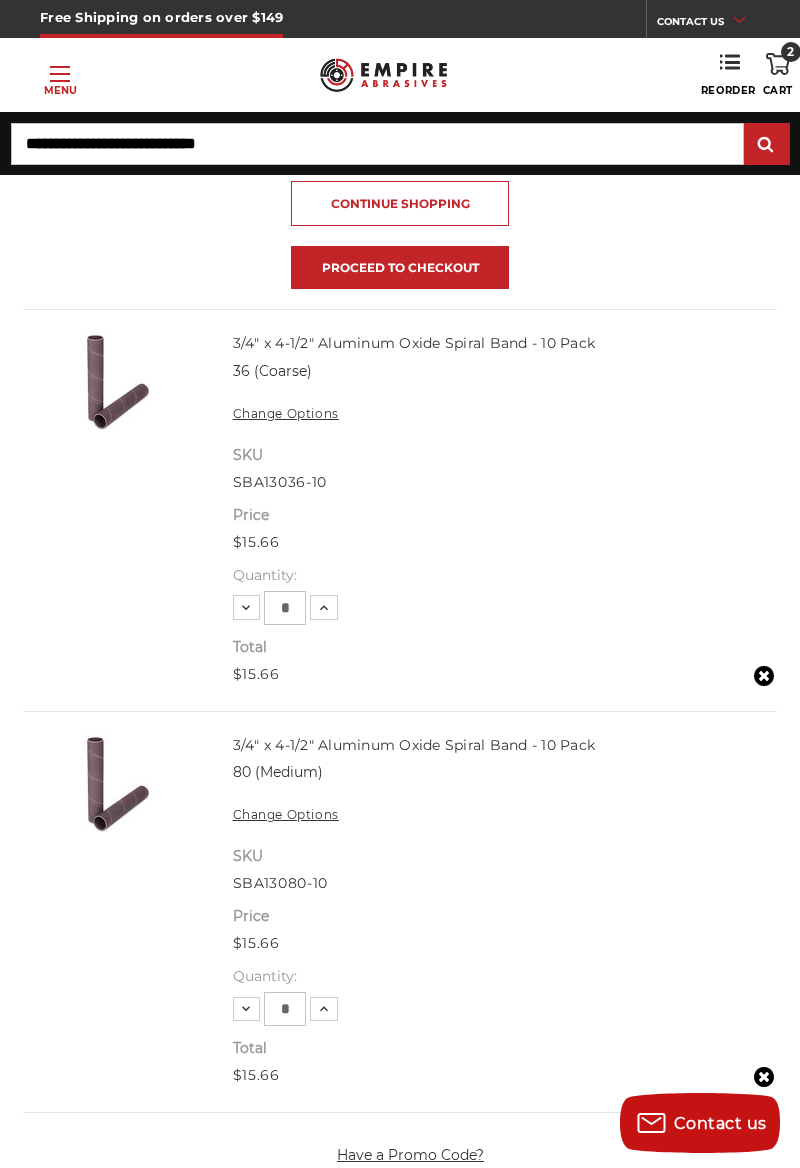 scroll, scrollTop: 220, scrollLeft: 0, axis: vertical 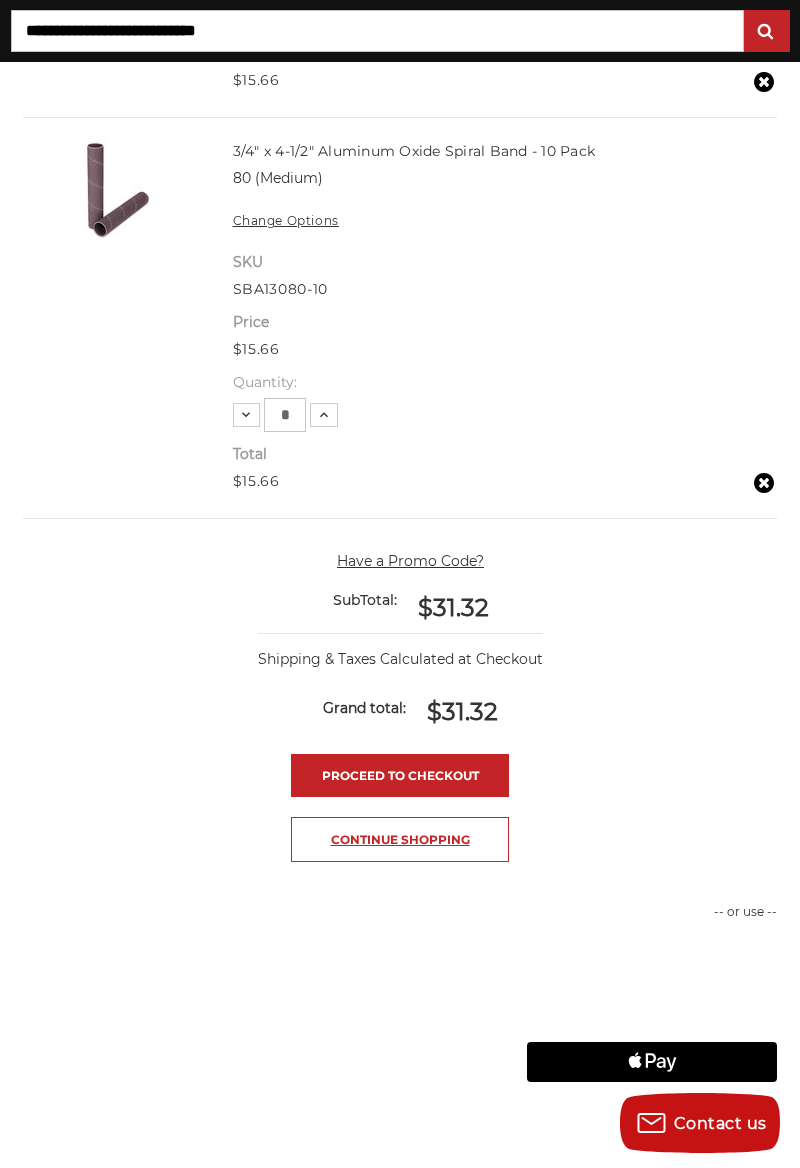 click on "Continue Shopping" at bounding box center [400, 839] 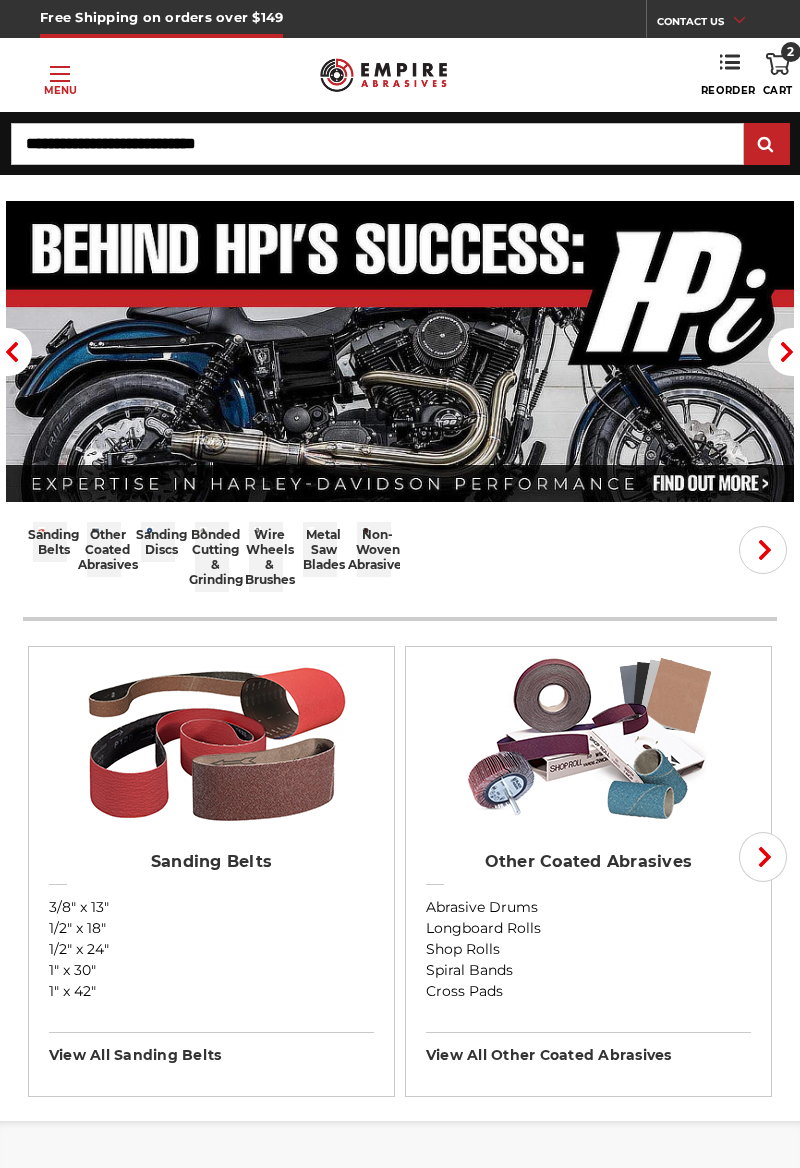 scroll, scrollTop: 0, scrollLeft: 0, axis: both 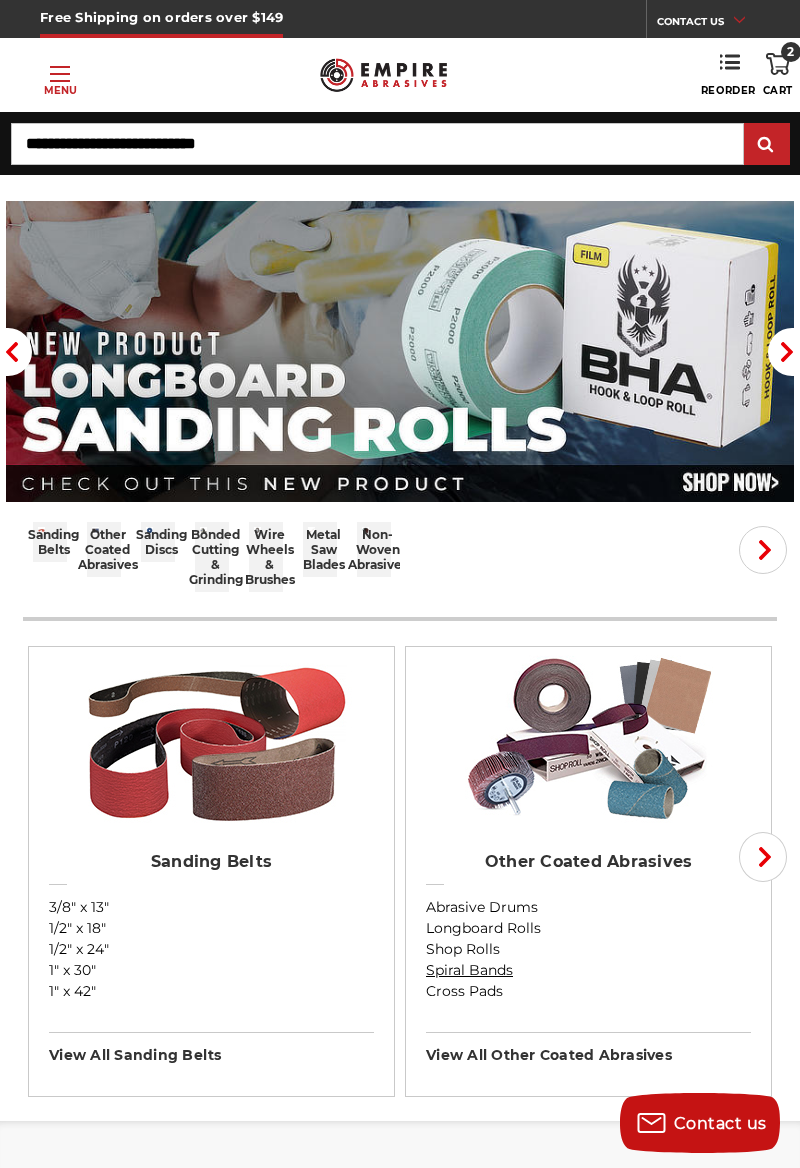click on "Spiral Bands" at bounding box center [588, 970] 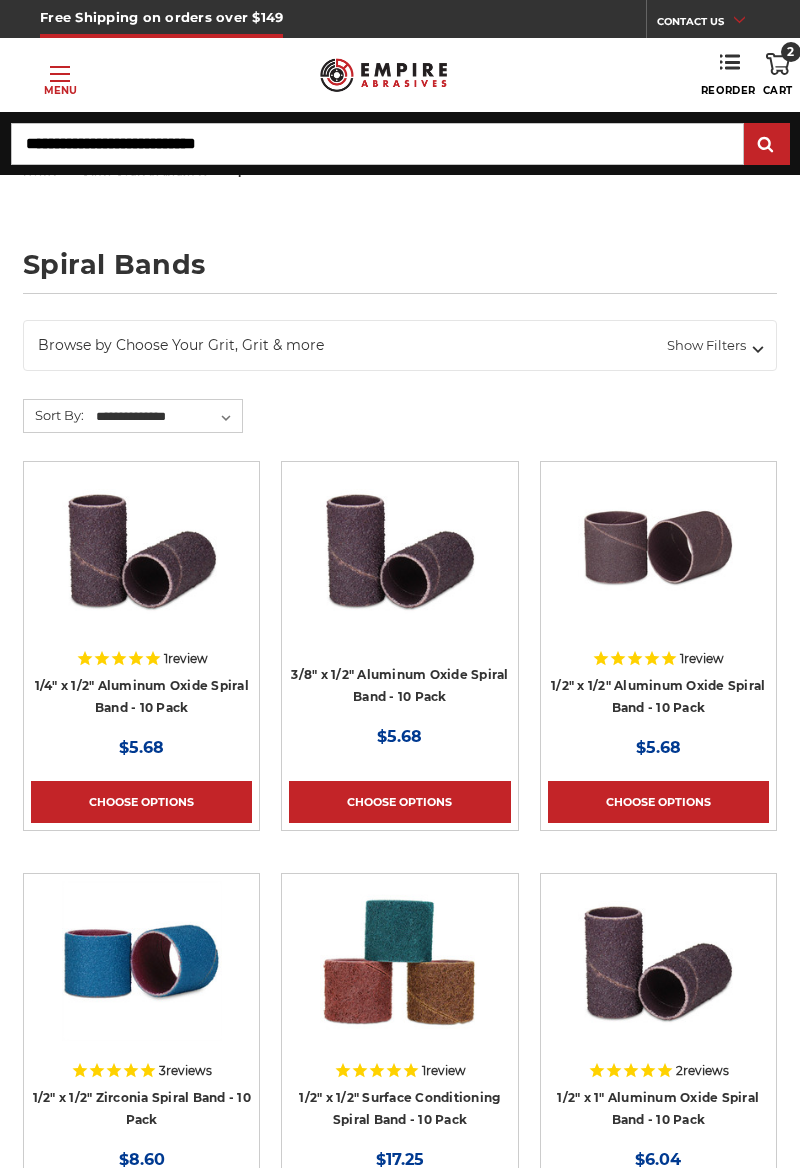 scroll, scrollTop: 34, scrollLeft: 0, axis: vertical 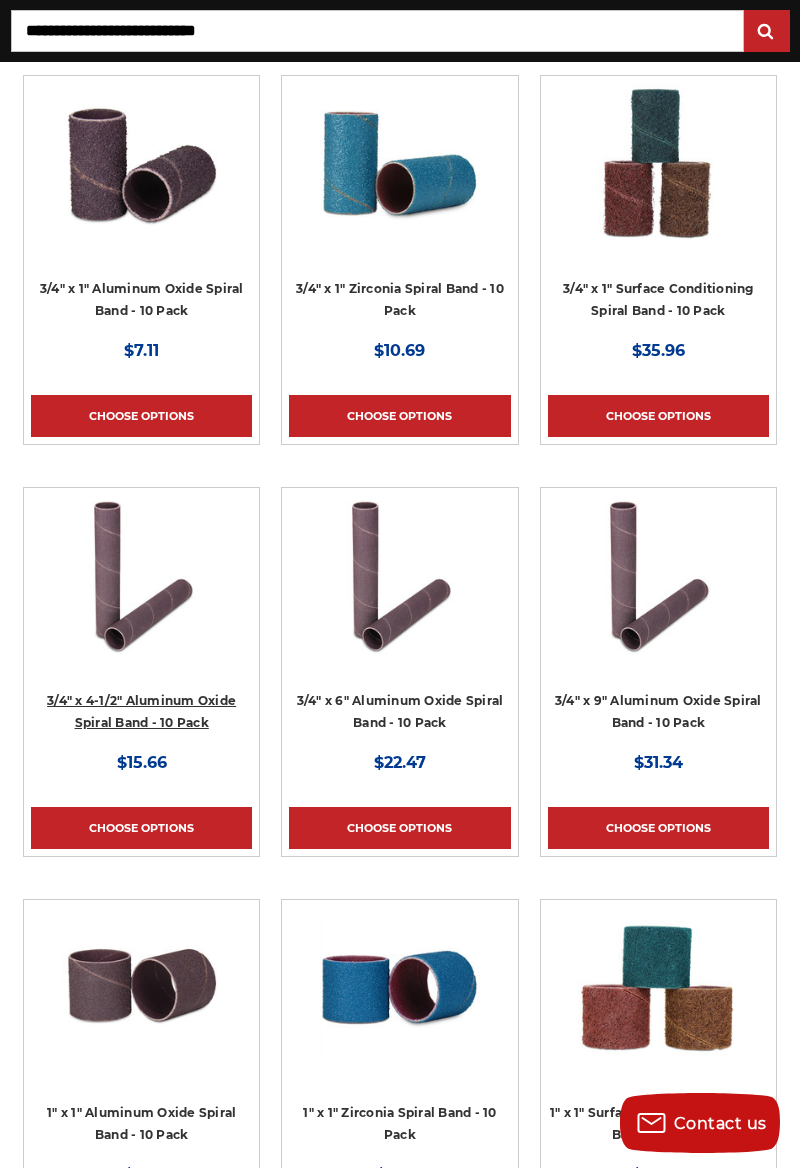 click on "3/4" x 4-1/2" Aluminum Oxide Spiral Band - 10 Pack" at bounding box center (141, 712) 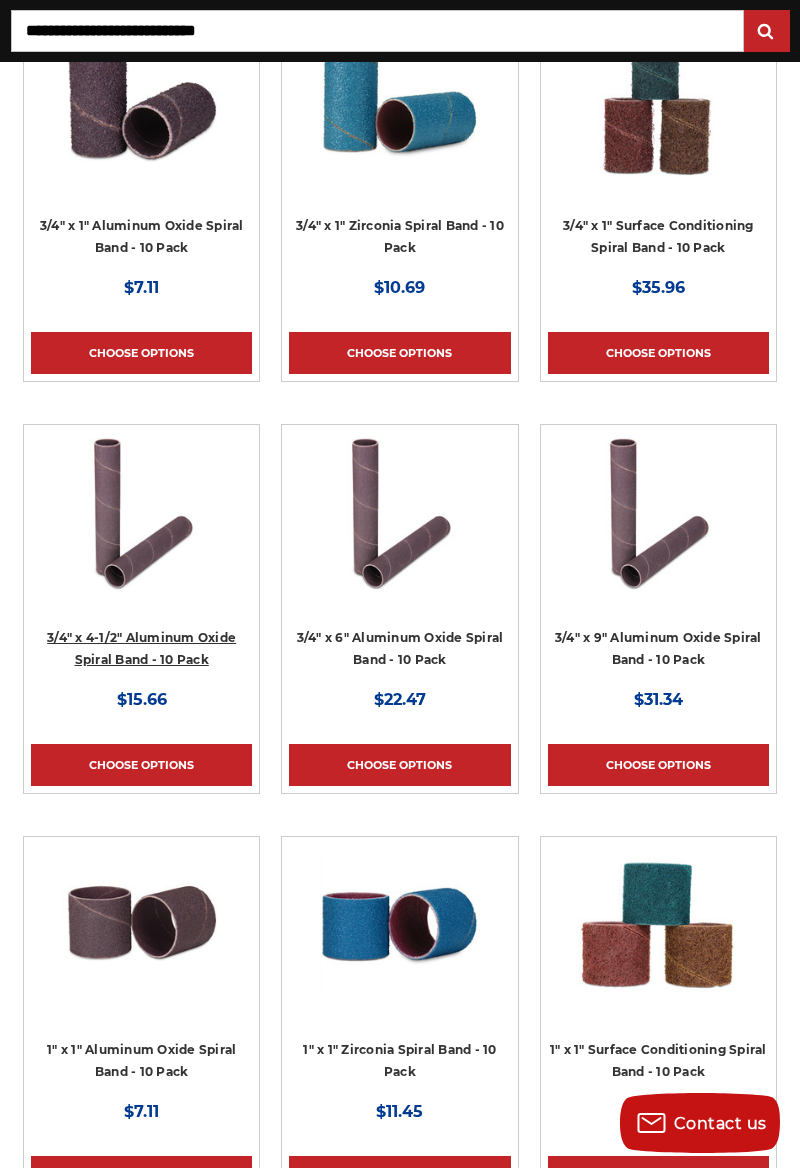 scroll, scrollTop: 2172, scrollLeft: 0, axis: vertical 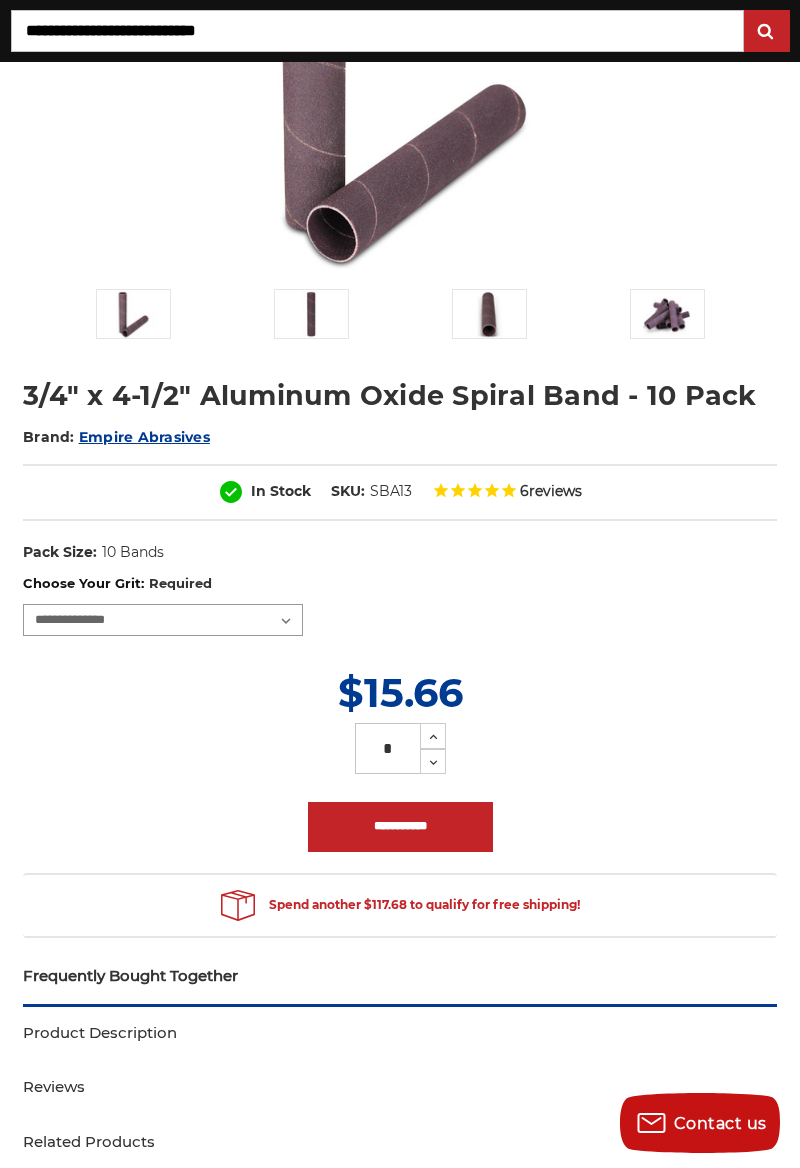click on "**********" at bounding box center (163, 620) 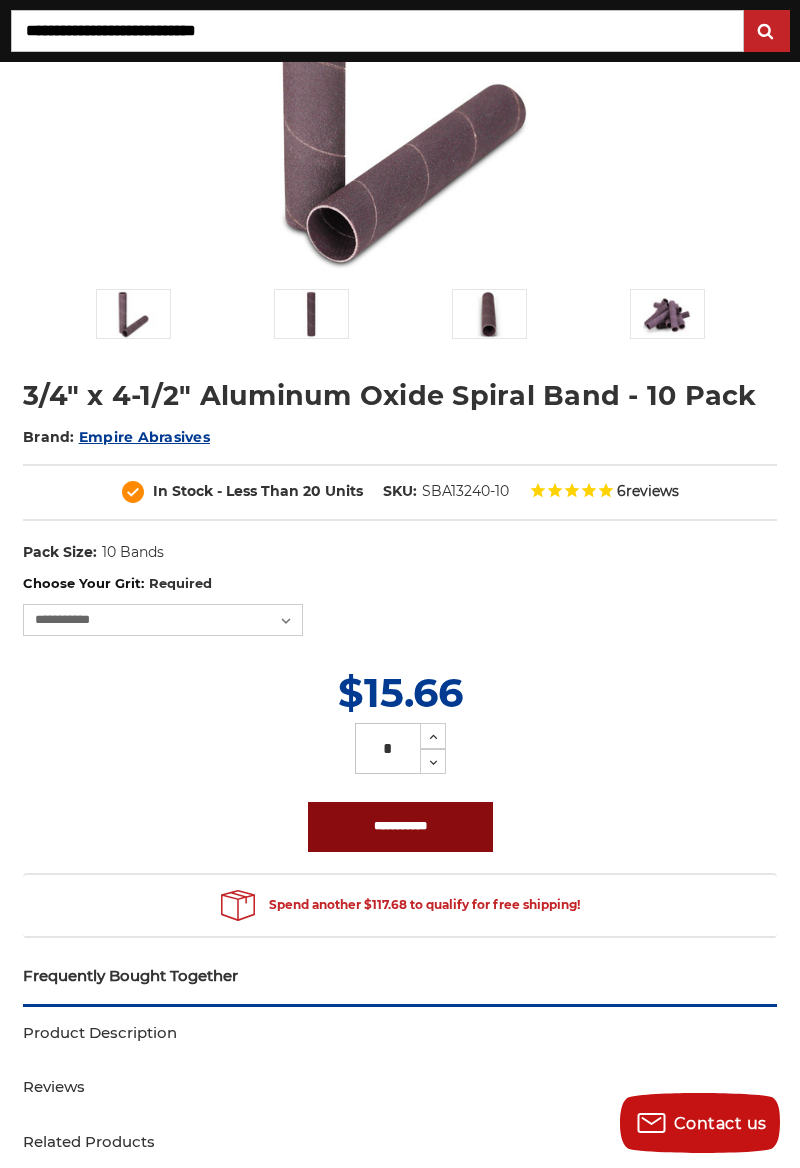 click on "**********" at bounding box center (400, 827) 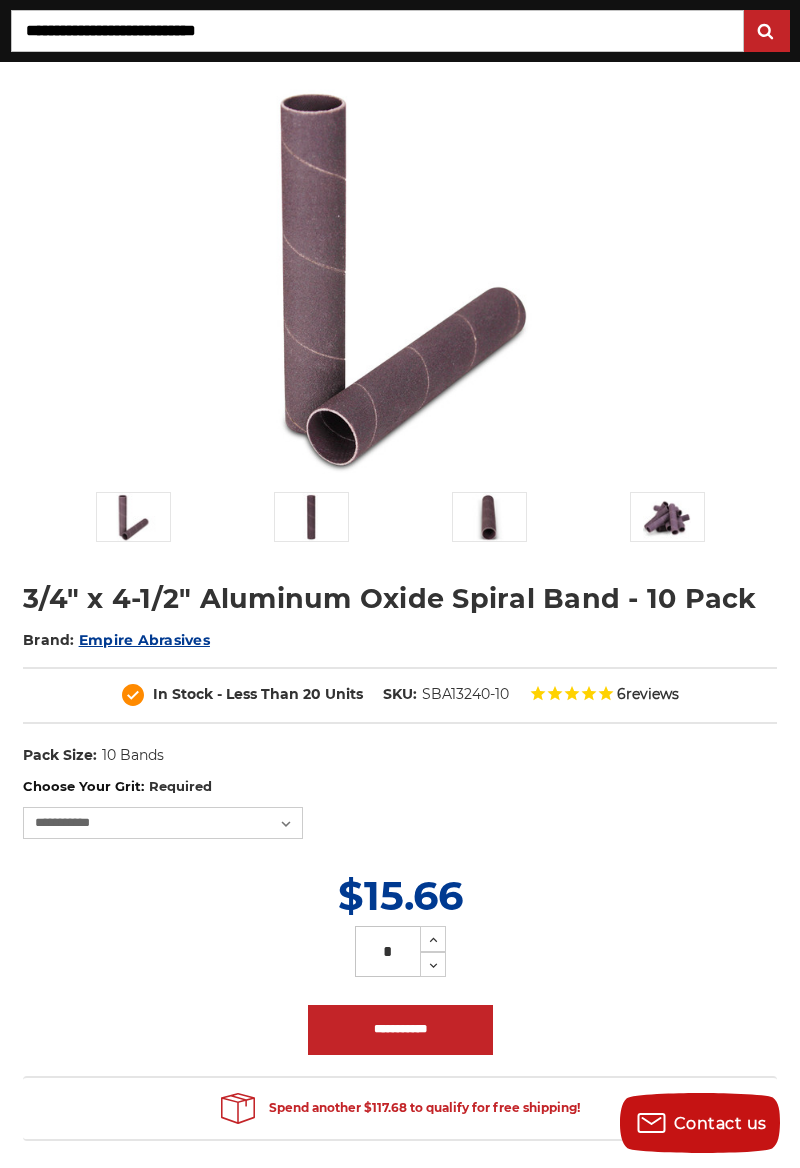 scroll, scrollTop: 0, scrollLeft: 0, axis: both 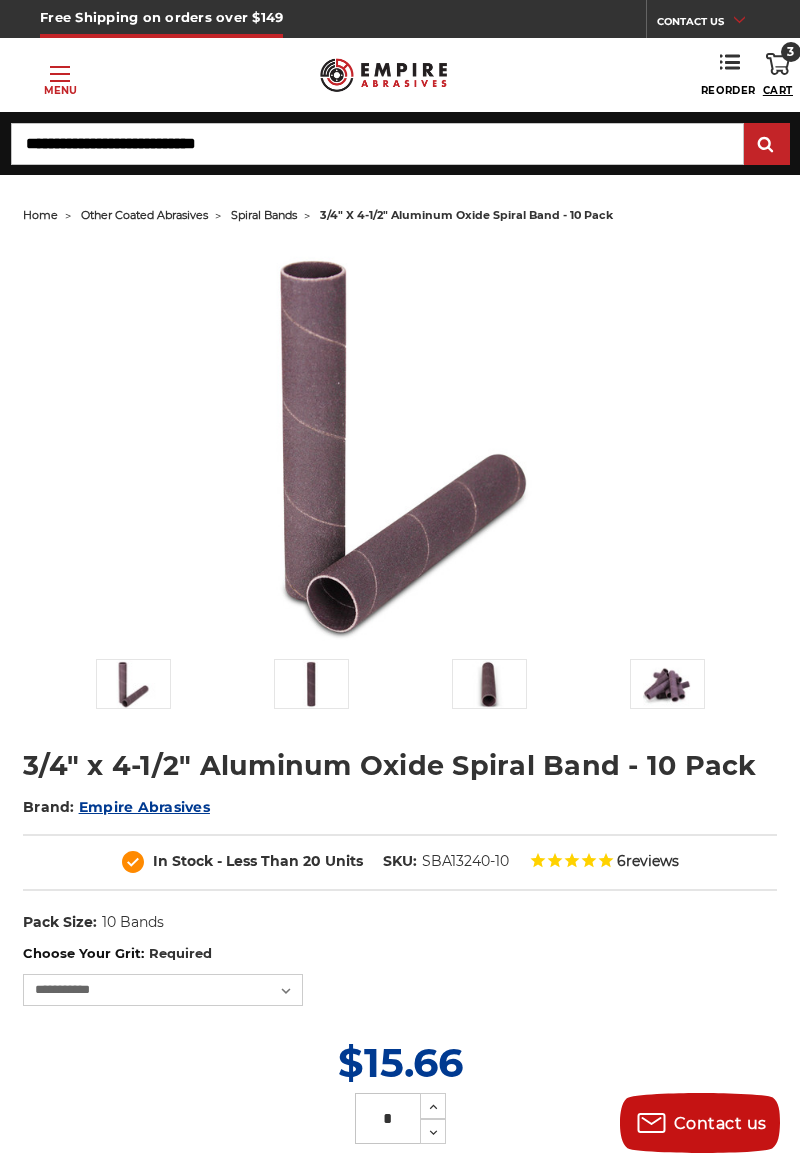 click on "3" at bounding box center [791, 52] 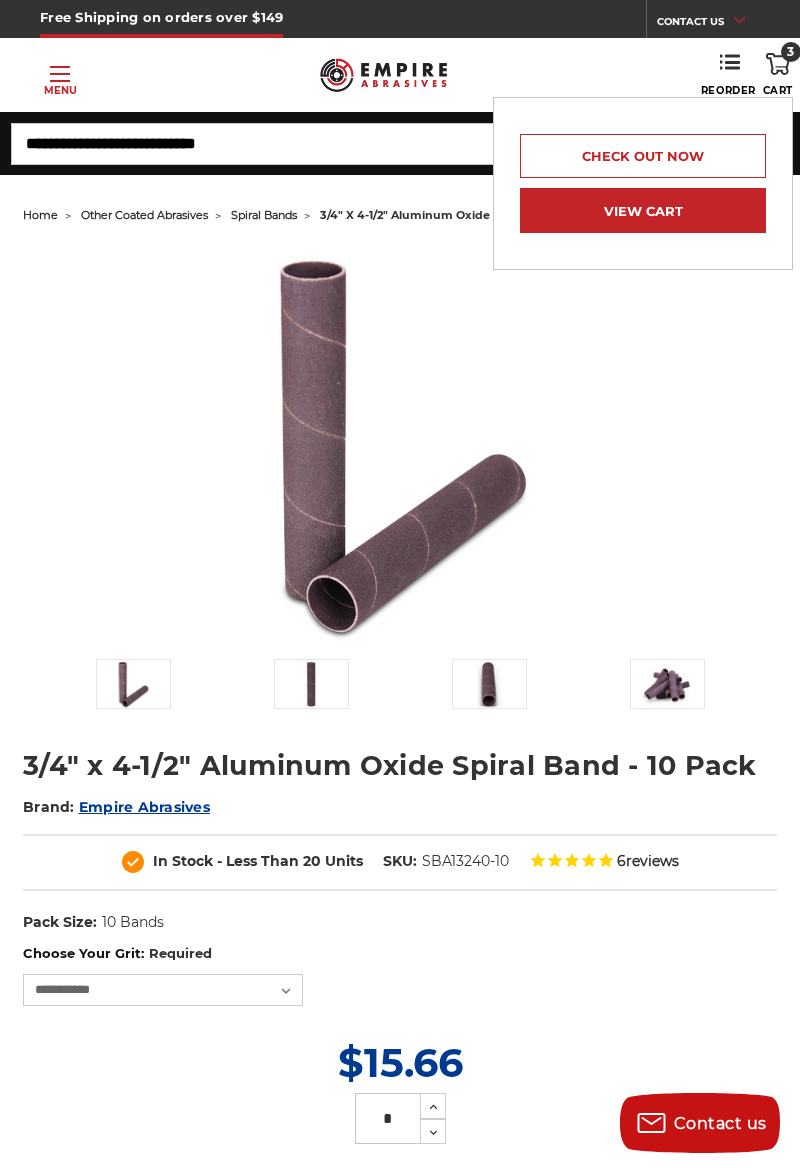 click on "View Cart" at bounding box center [643, 210] 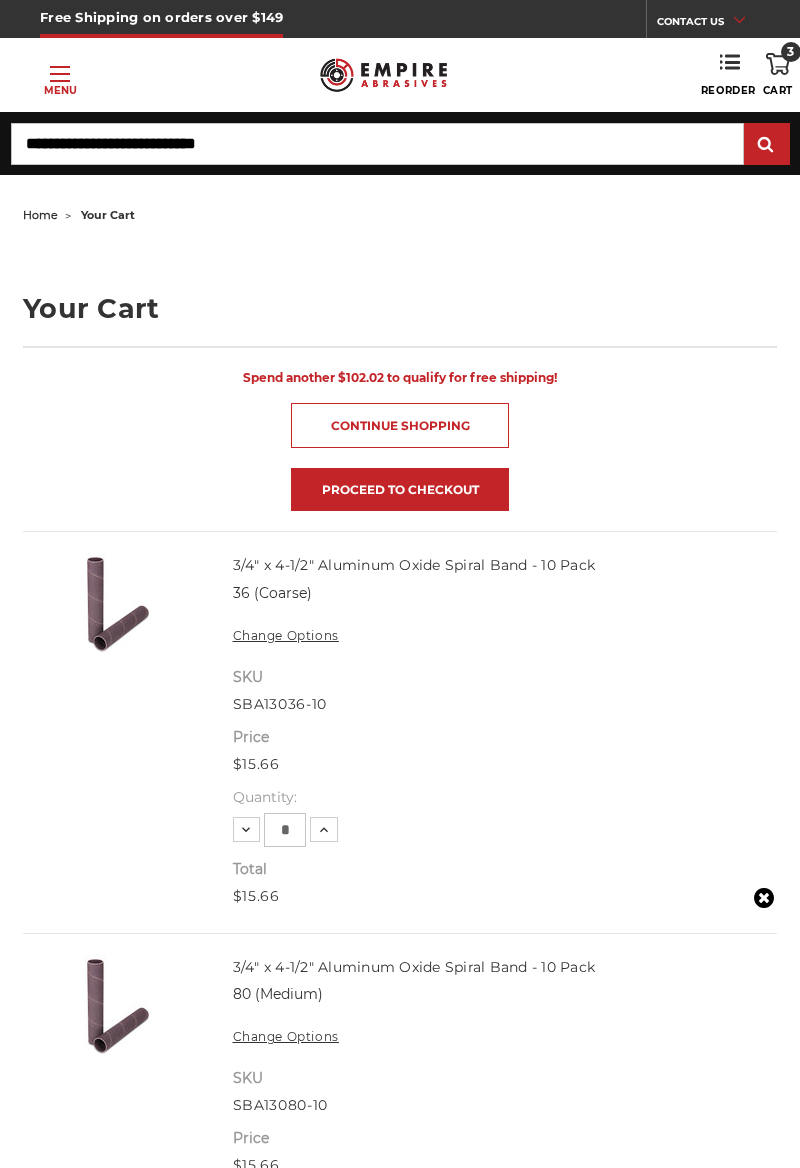 scroll, scrollTop: 0, scrollLeft: 0, axis: both 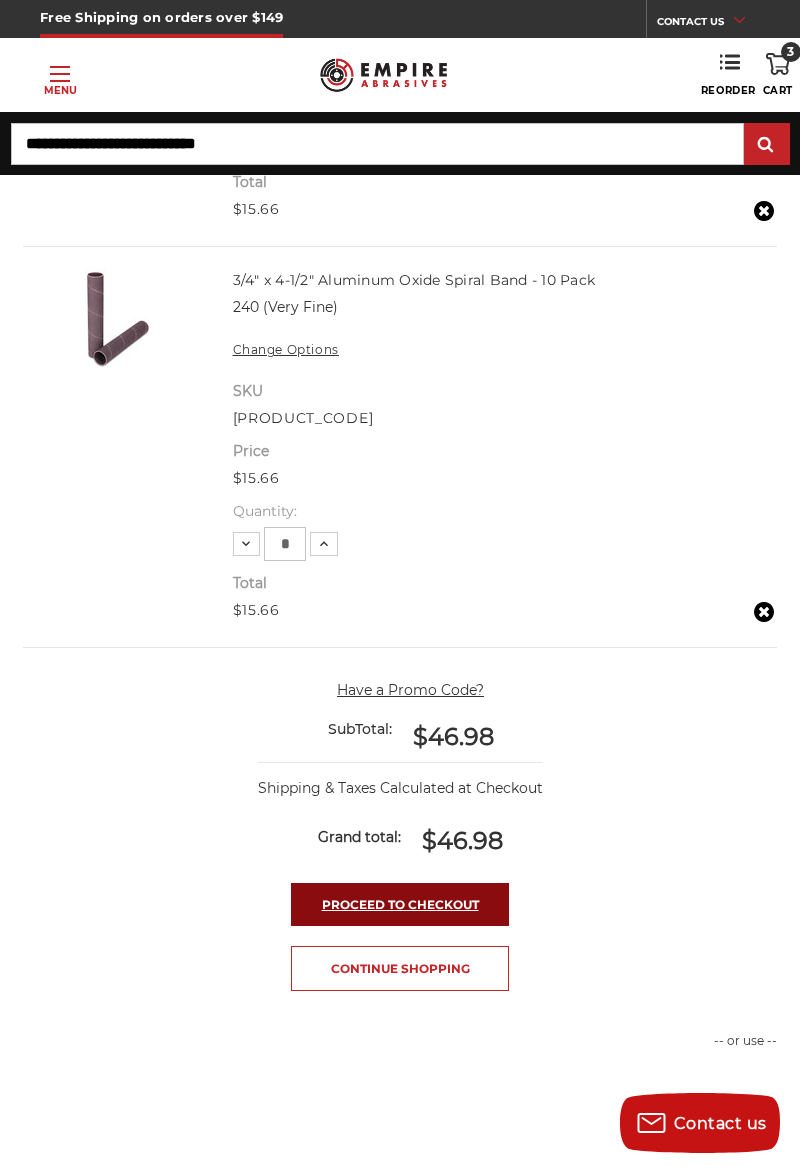 click on "Proceed to checkout" at bounding box center [400, 904] 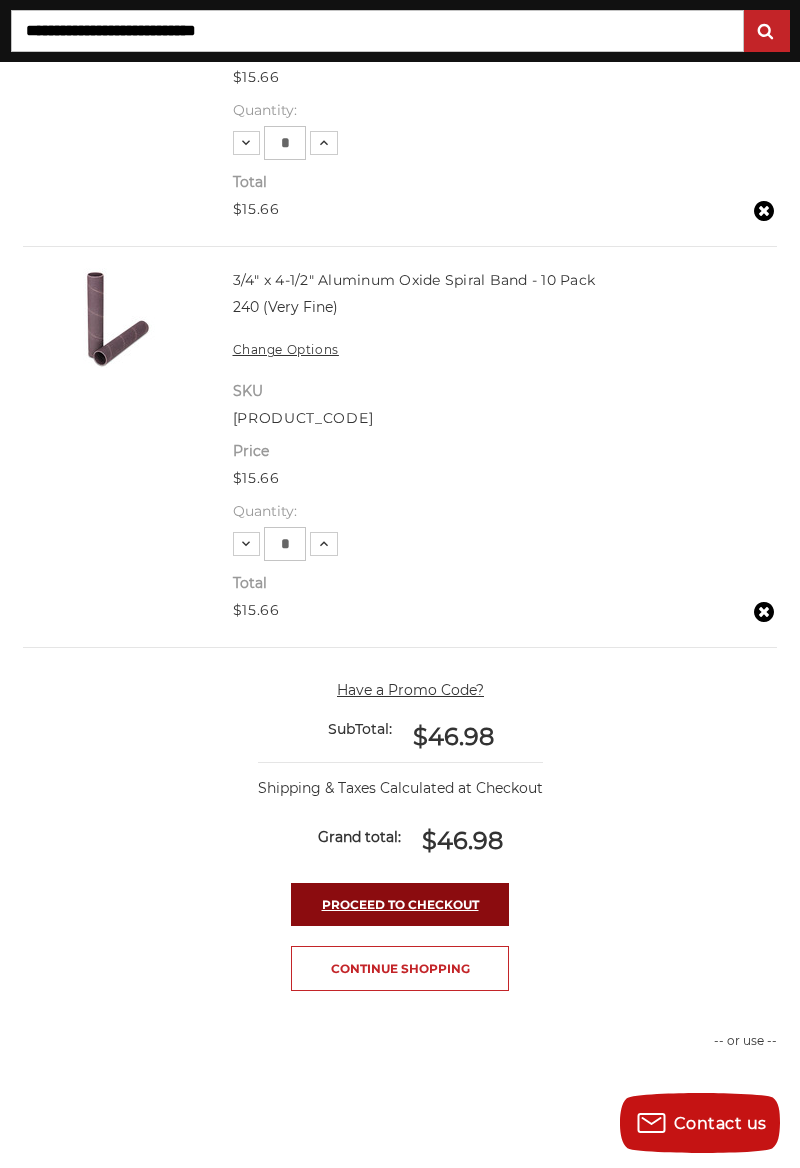 scroll, scrollTop: 1182, scrollLeft: 0, axis: vertical 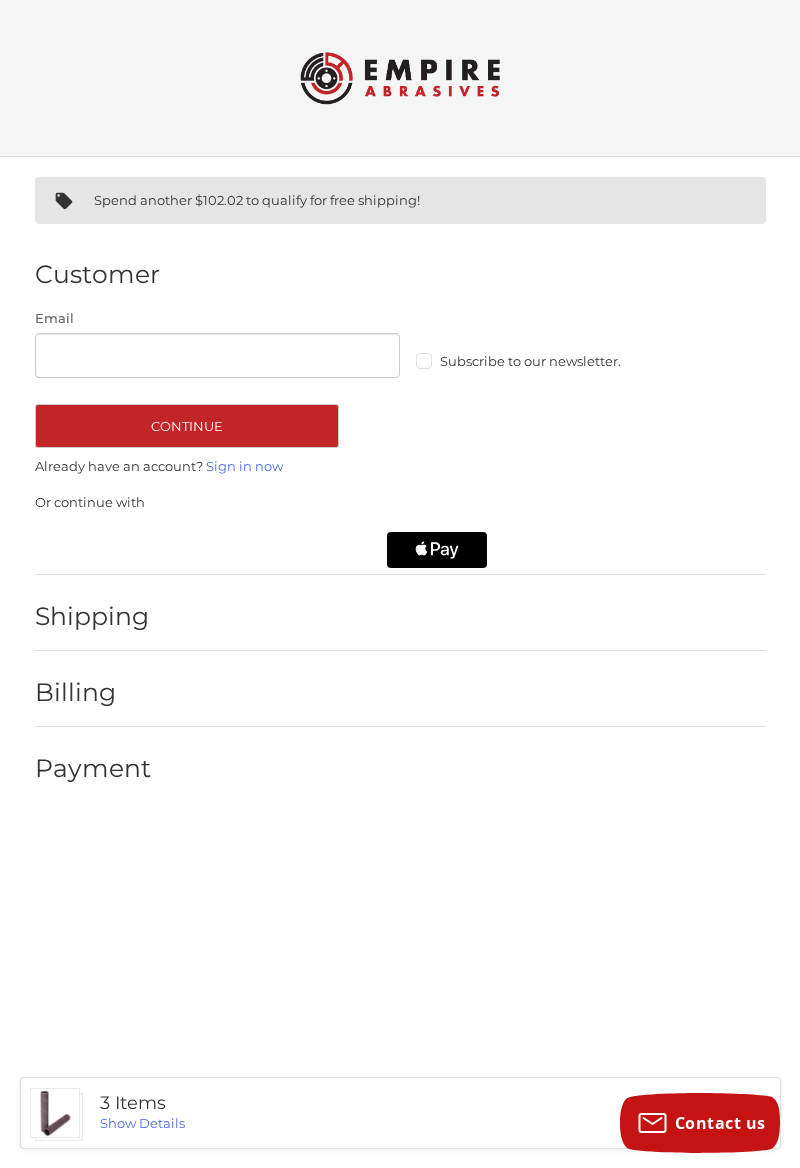 click on "Email" at bounding box center (218, 355) 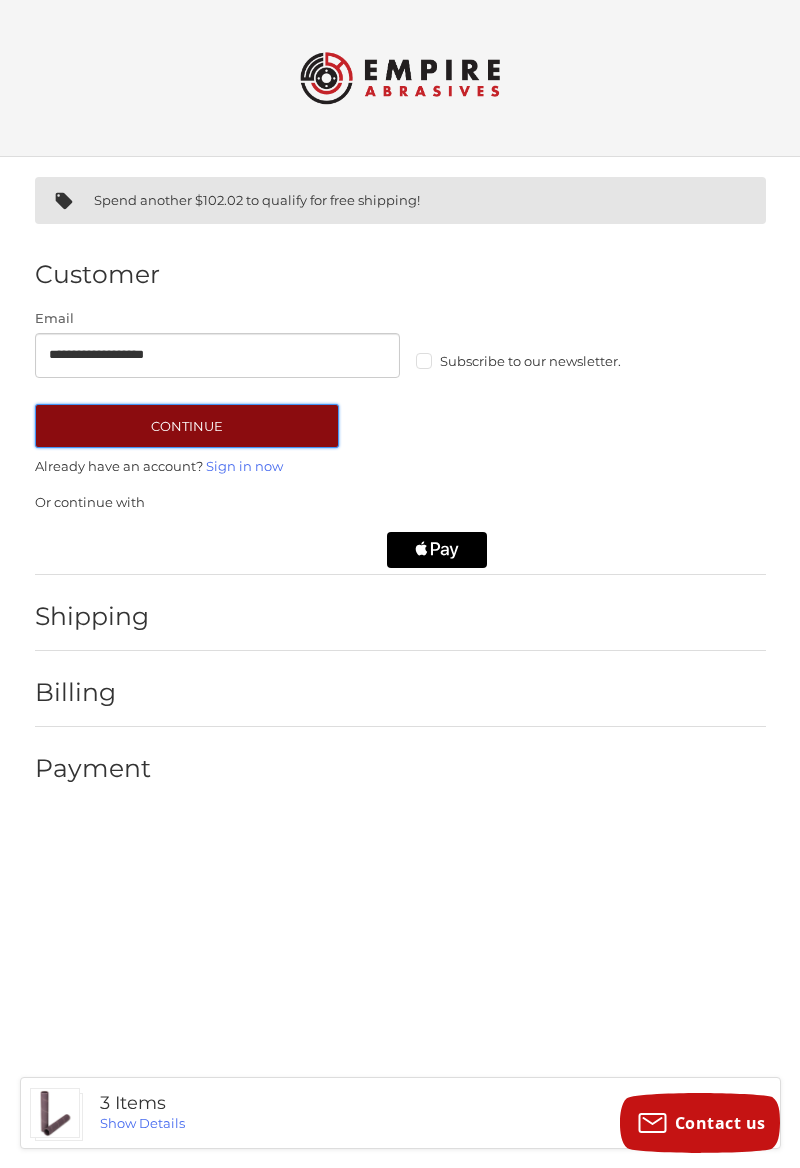 click on "Continue" at bounding box center [187, 426] 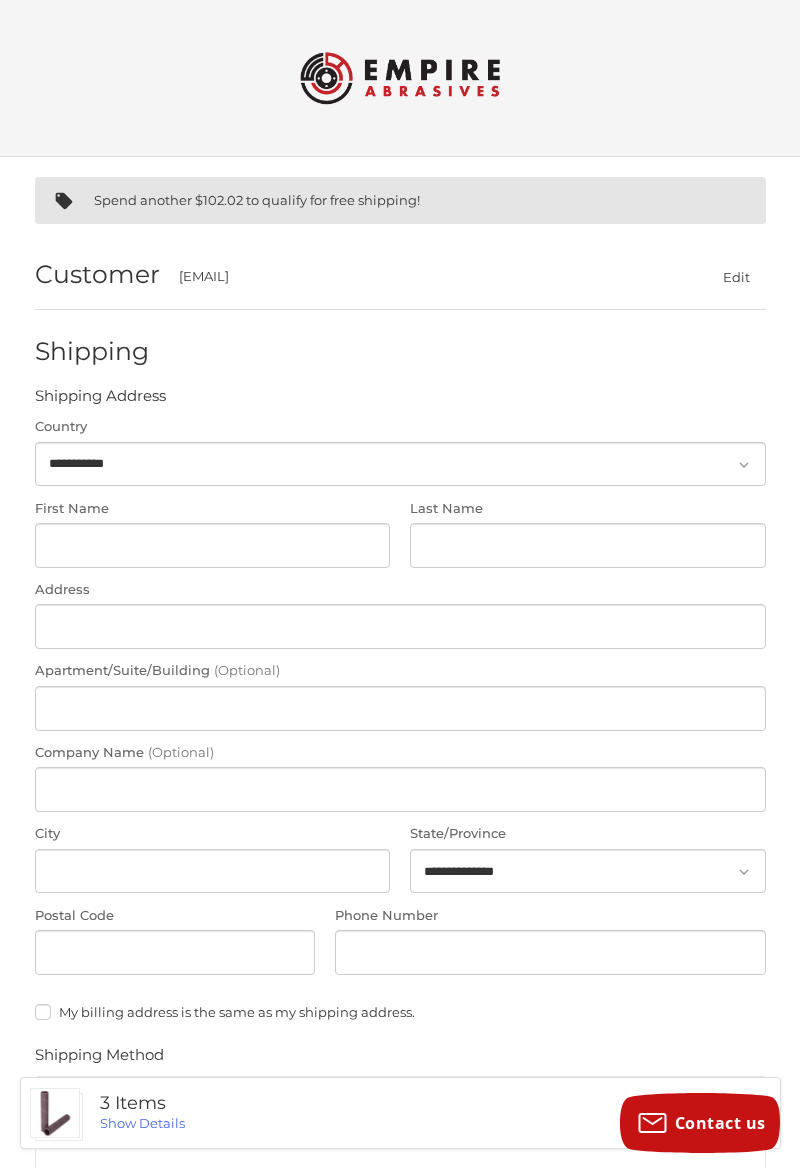 click on "[EMAIL]" at bounding box center [424, 277] 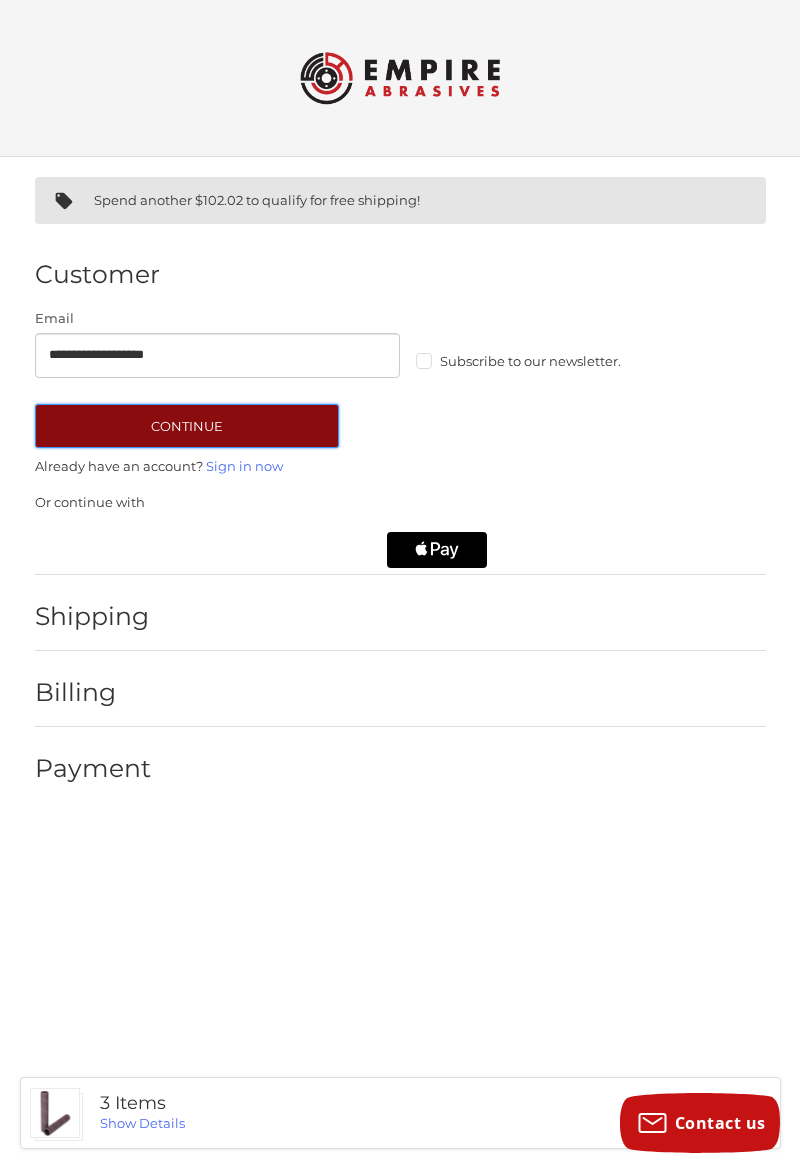 click on "Continue" at bounding box center [187, 426] 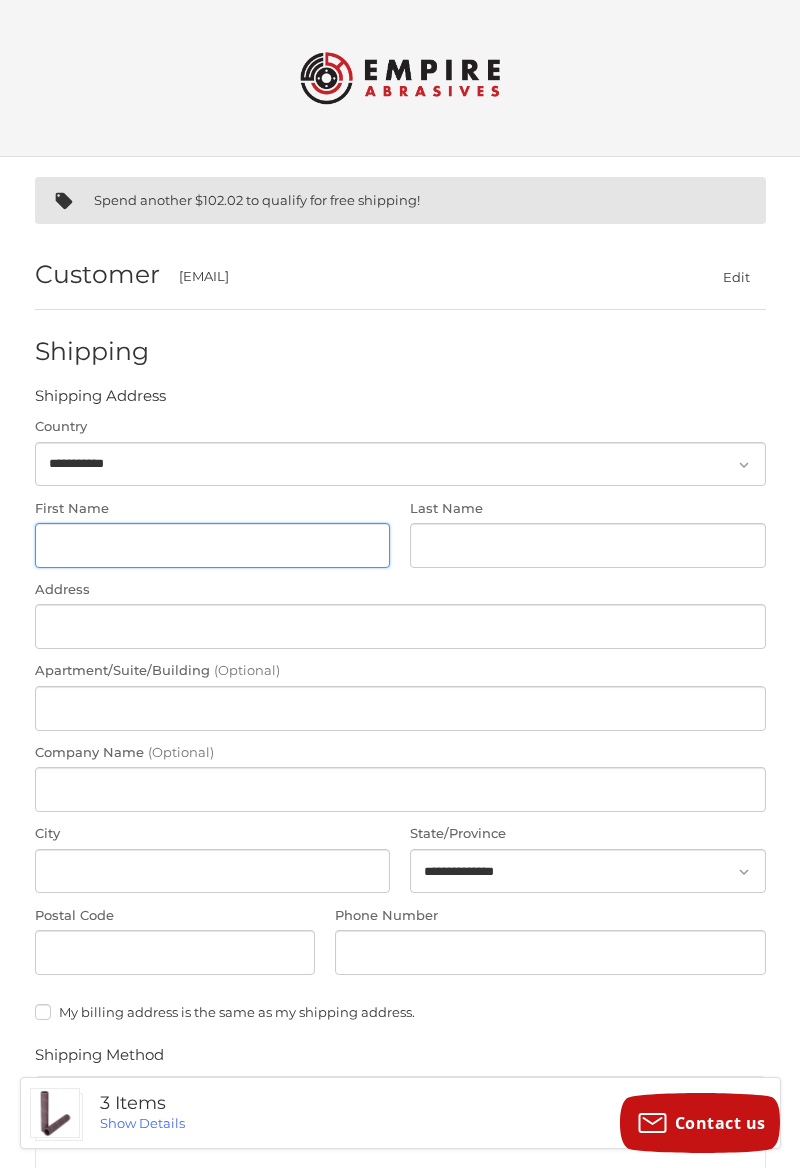 click on "First Name" at bounding box center (213, 545) 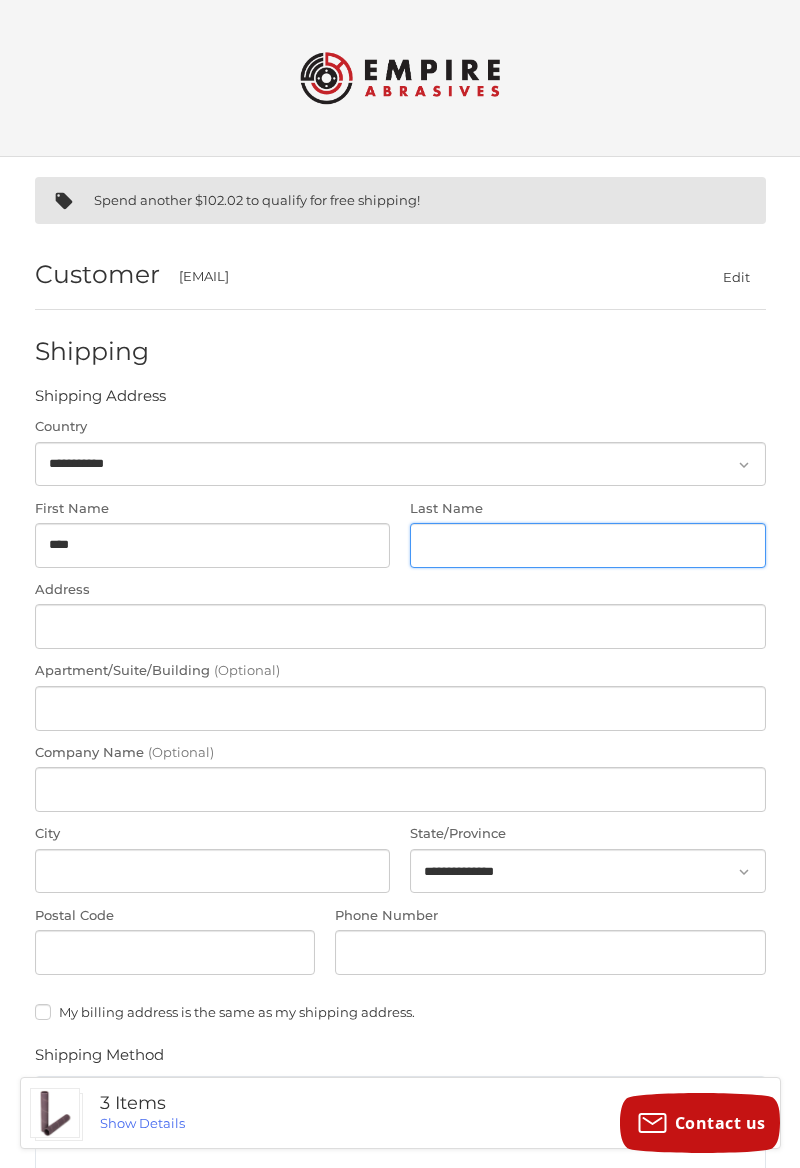 type on "********" 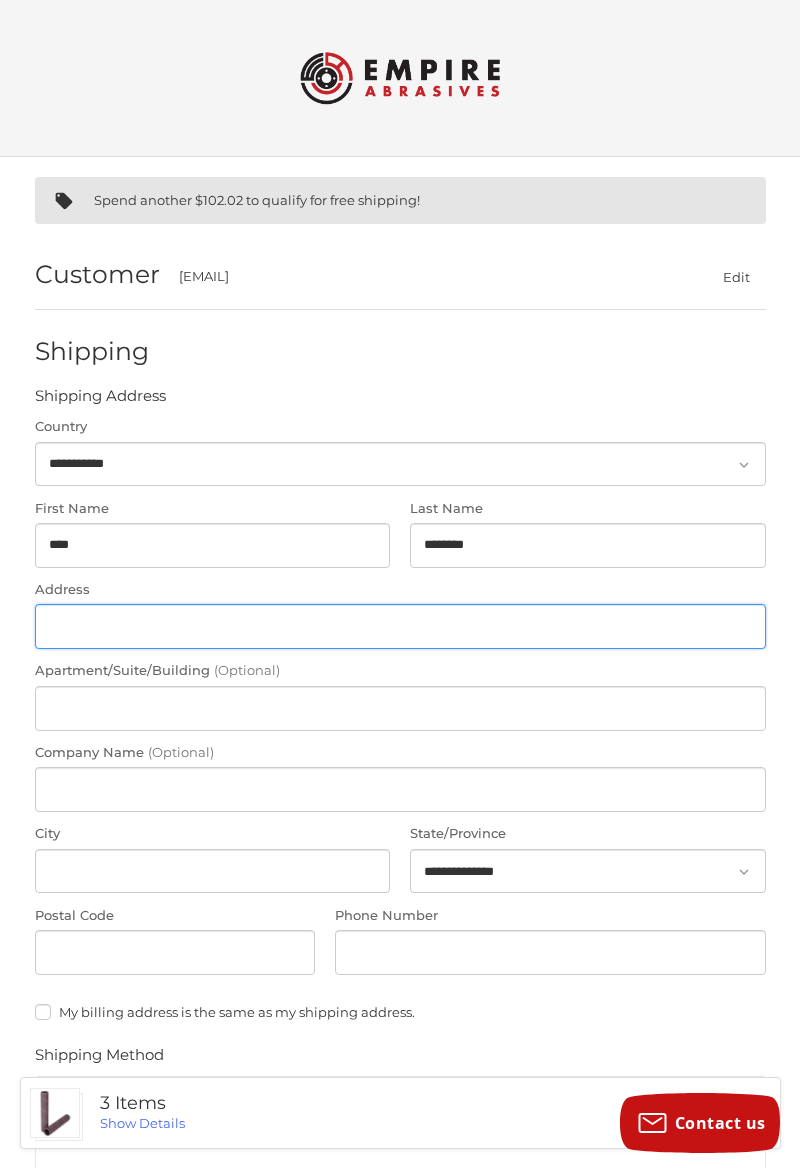 type on "**********" 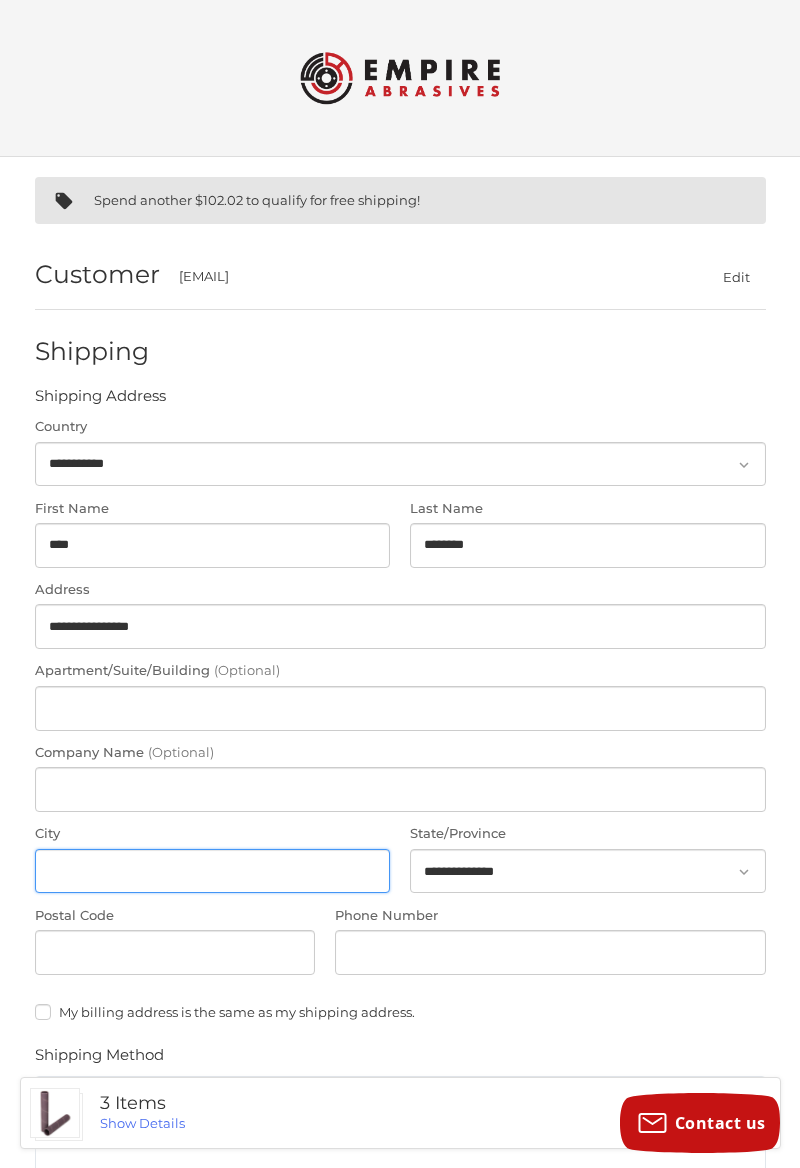 type on "**********" 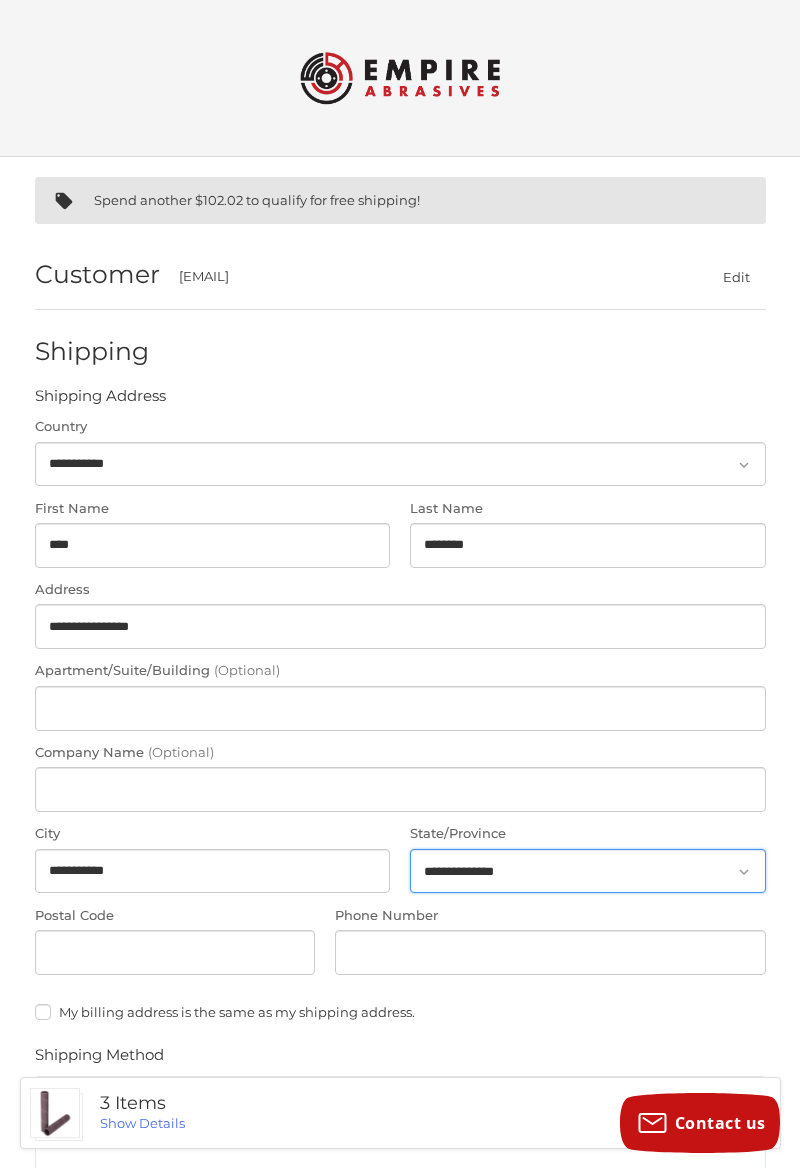 select on "**" 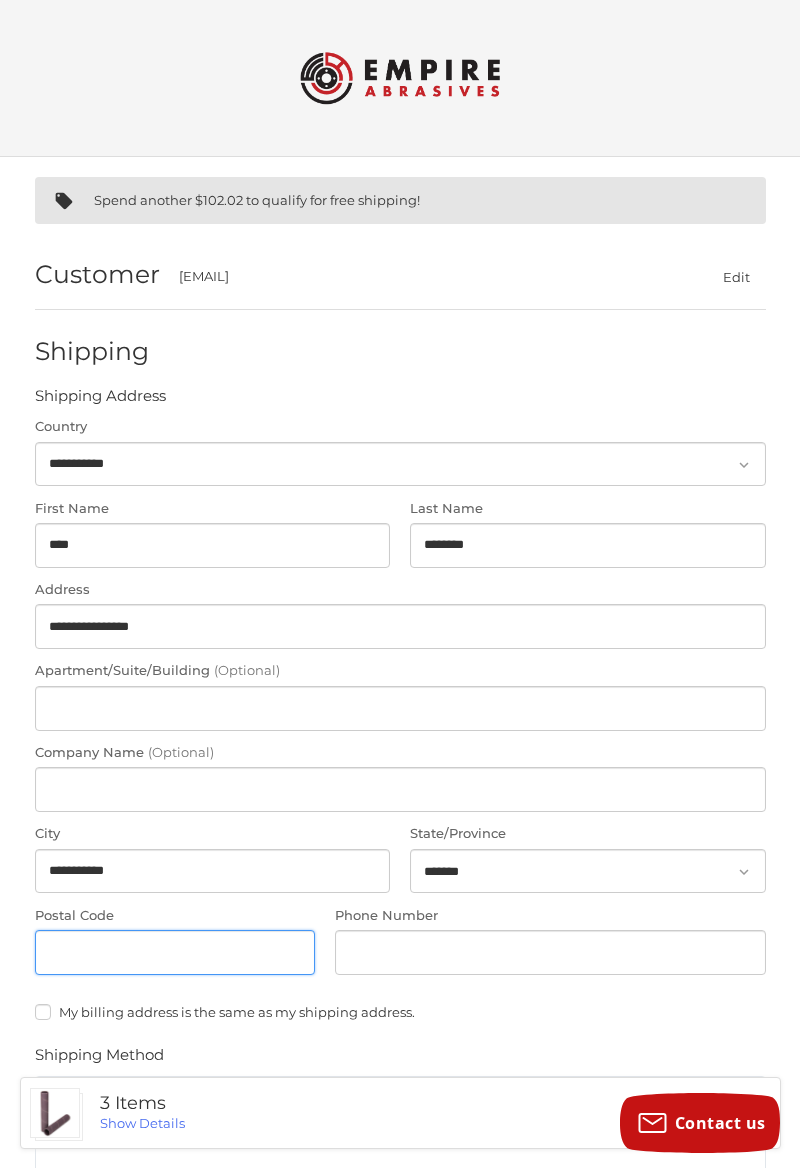 type on "*****" 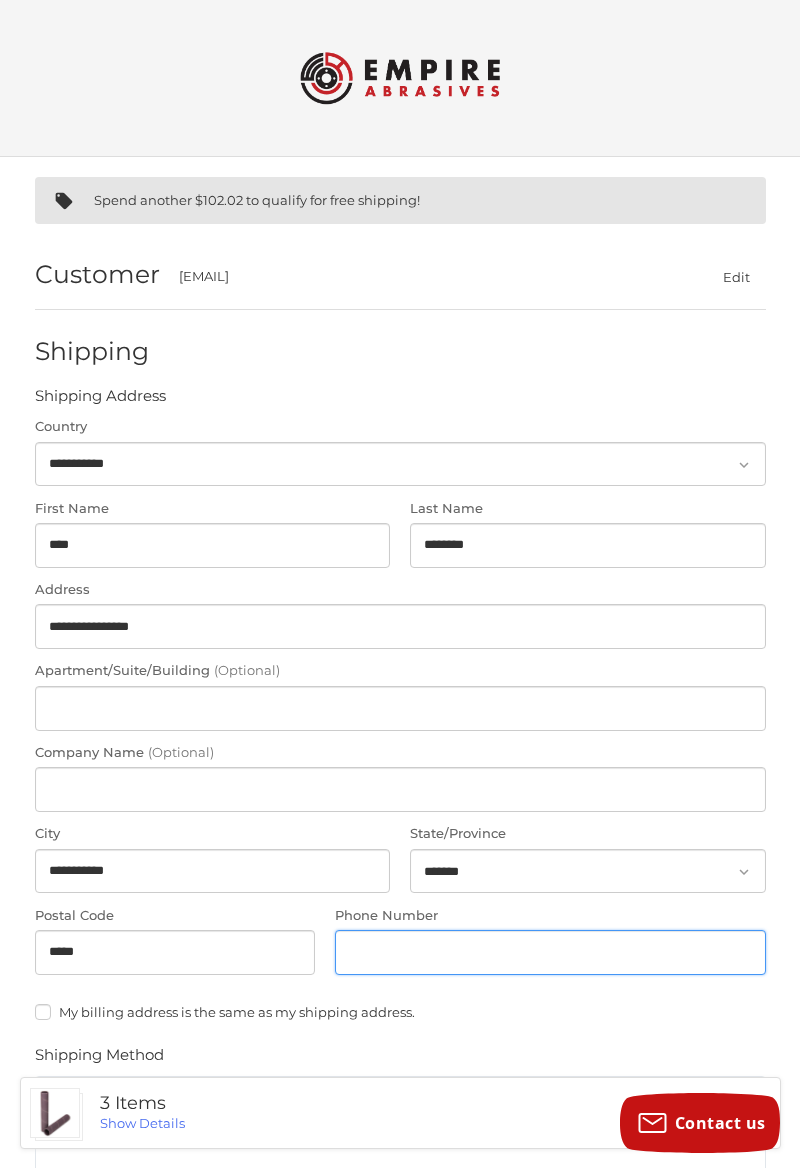 type on "**********" 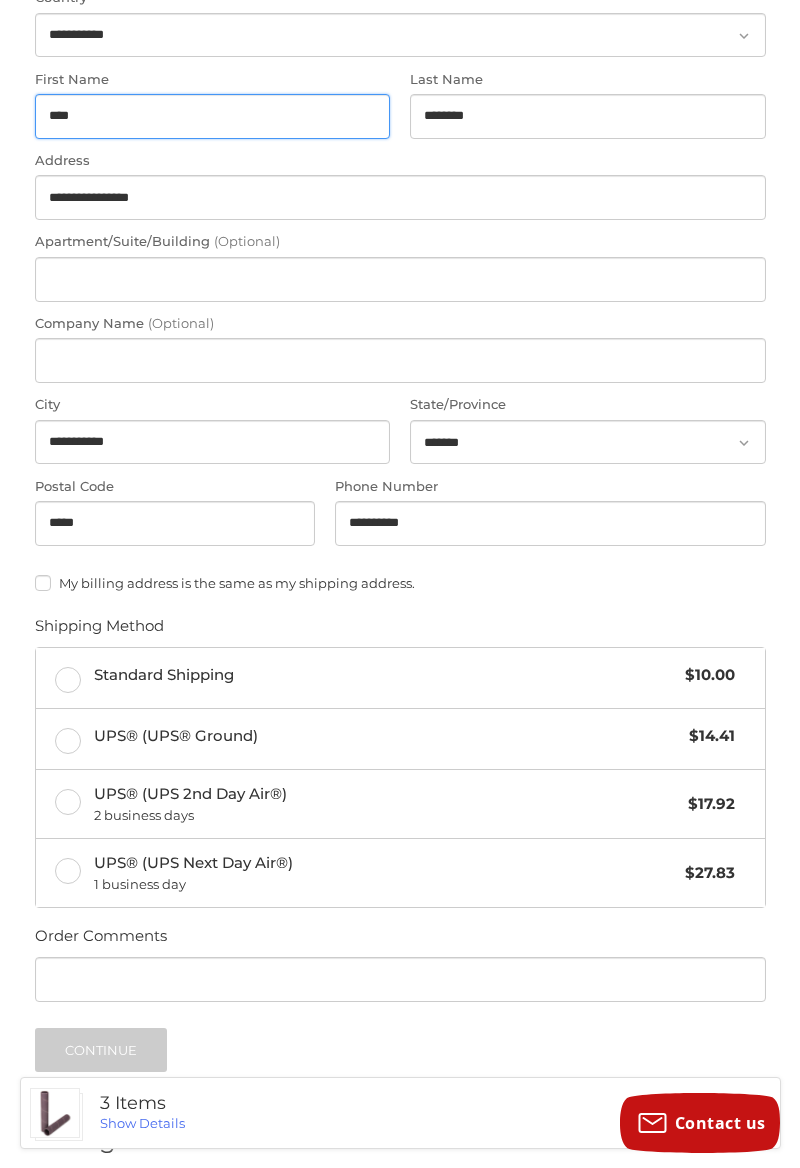 scroll, scrollTop: 510, scrollLeft: 0, axis: vertical 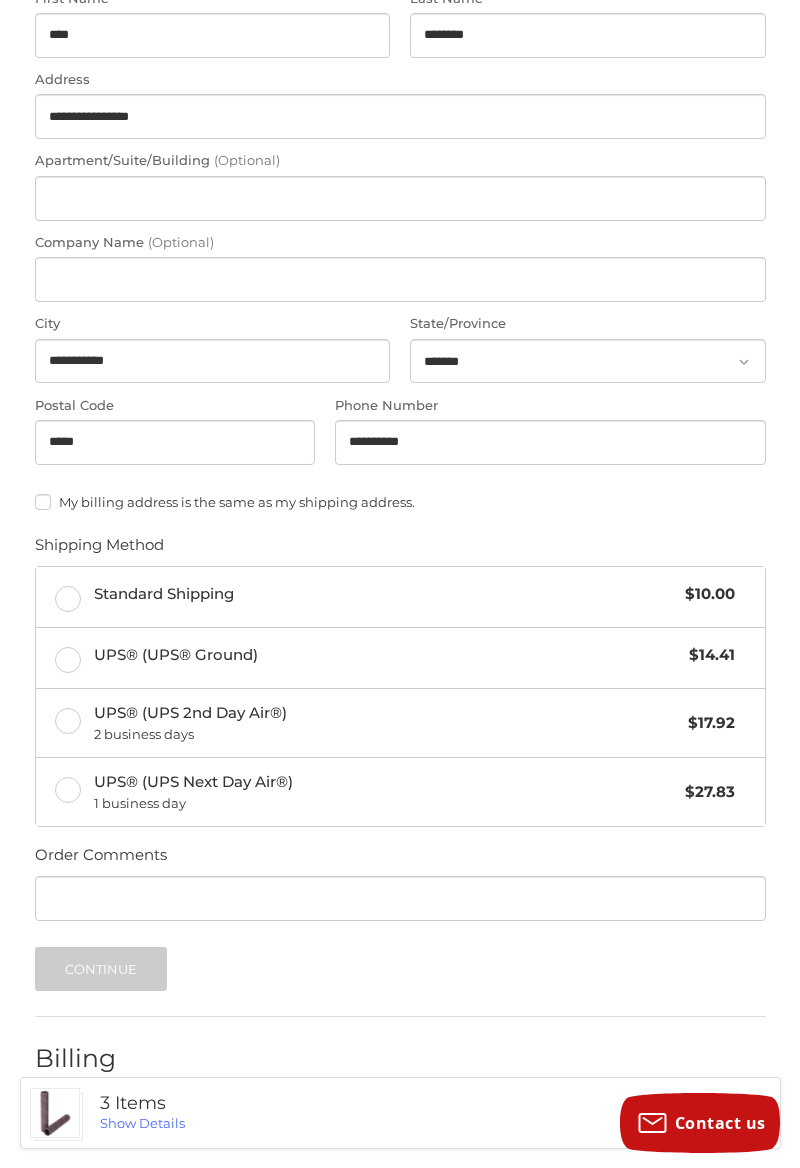 click on "Standard Shipping $10.00" at bounding box center (400, 597) 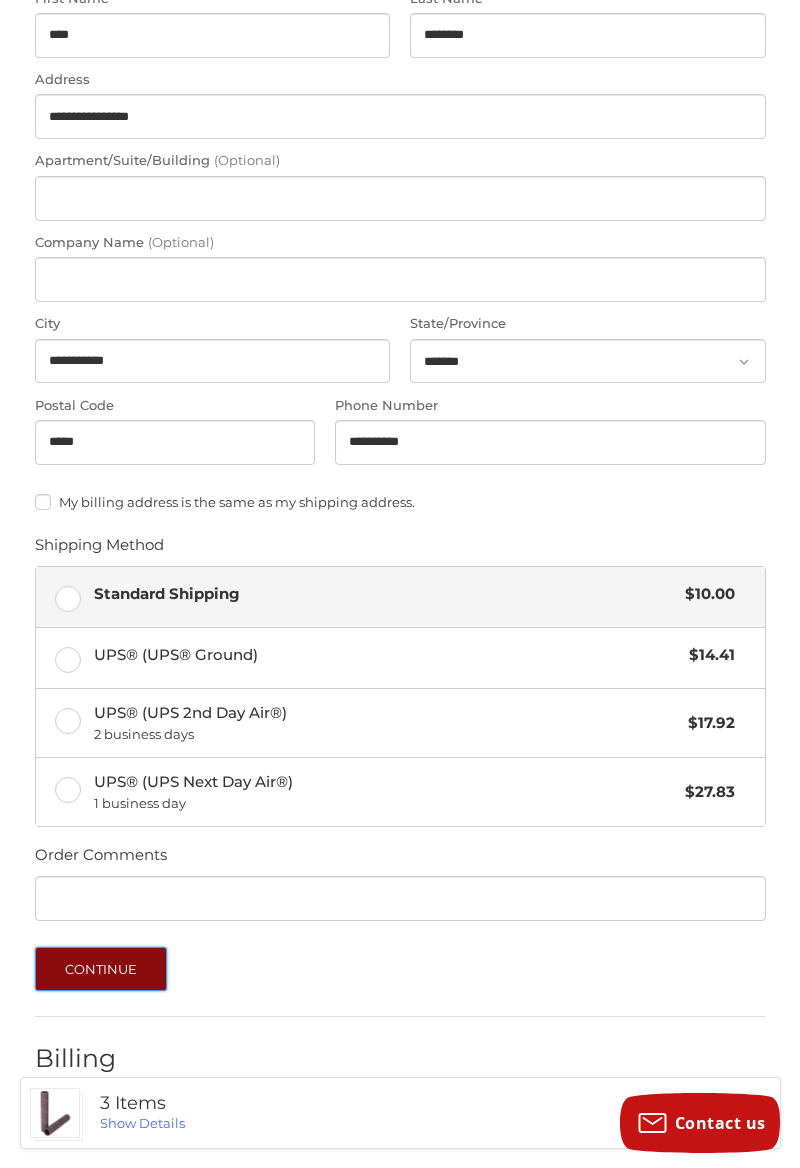 click on "Continue" at bounding box center [101, 969] 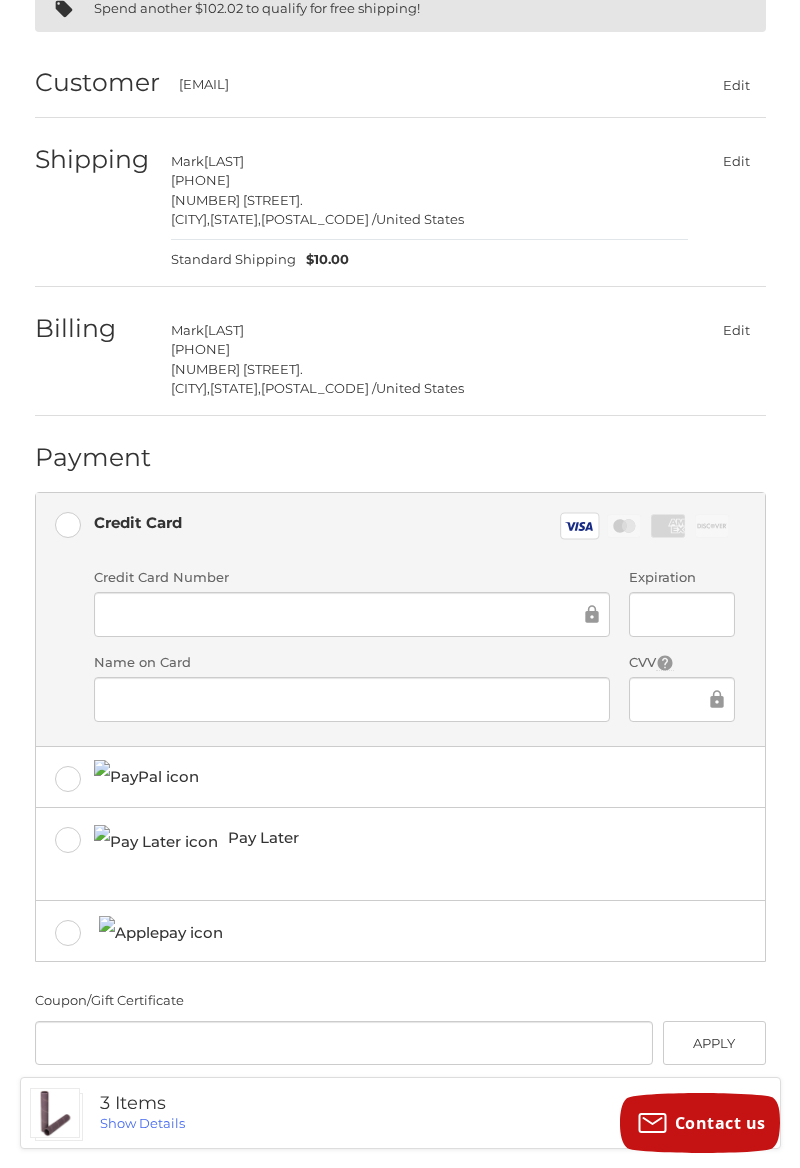 scroll, scrollTop: 194, scrollLeft: 0, axis: vertical 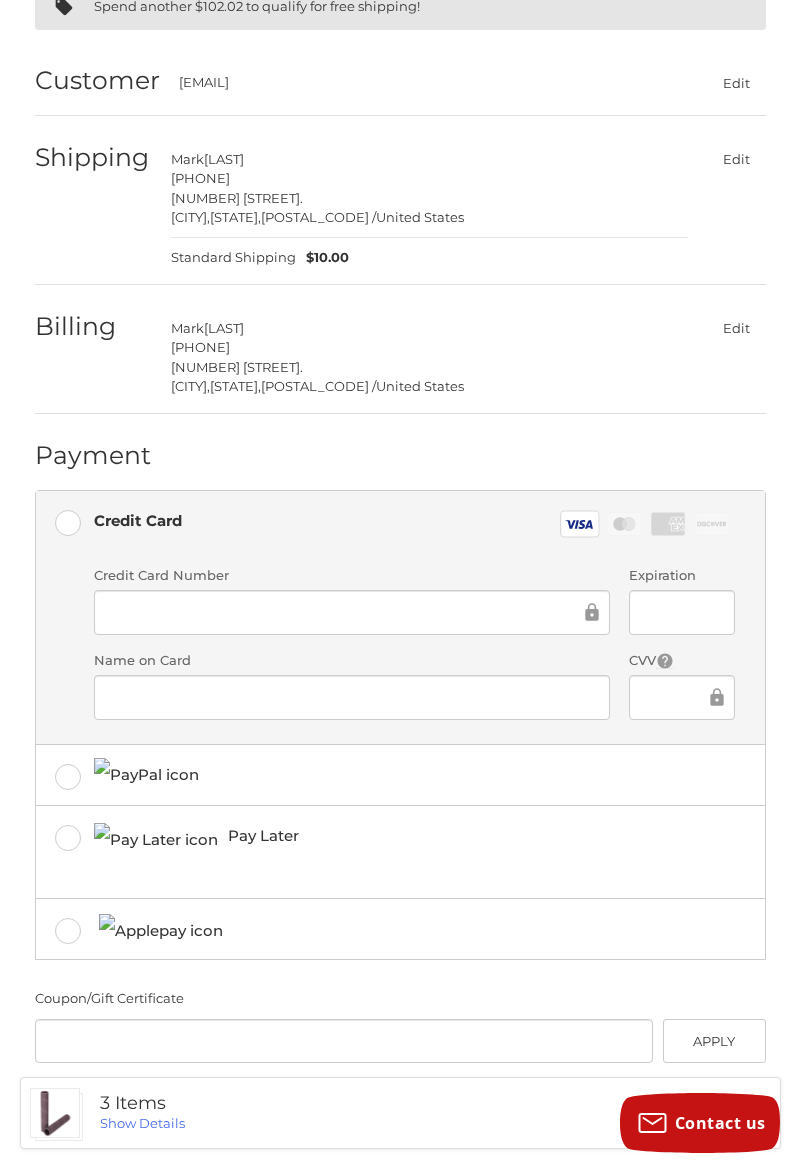 click at bounding box center [468, 460] 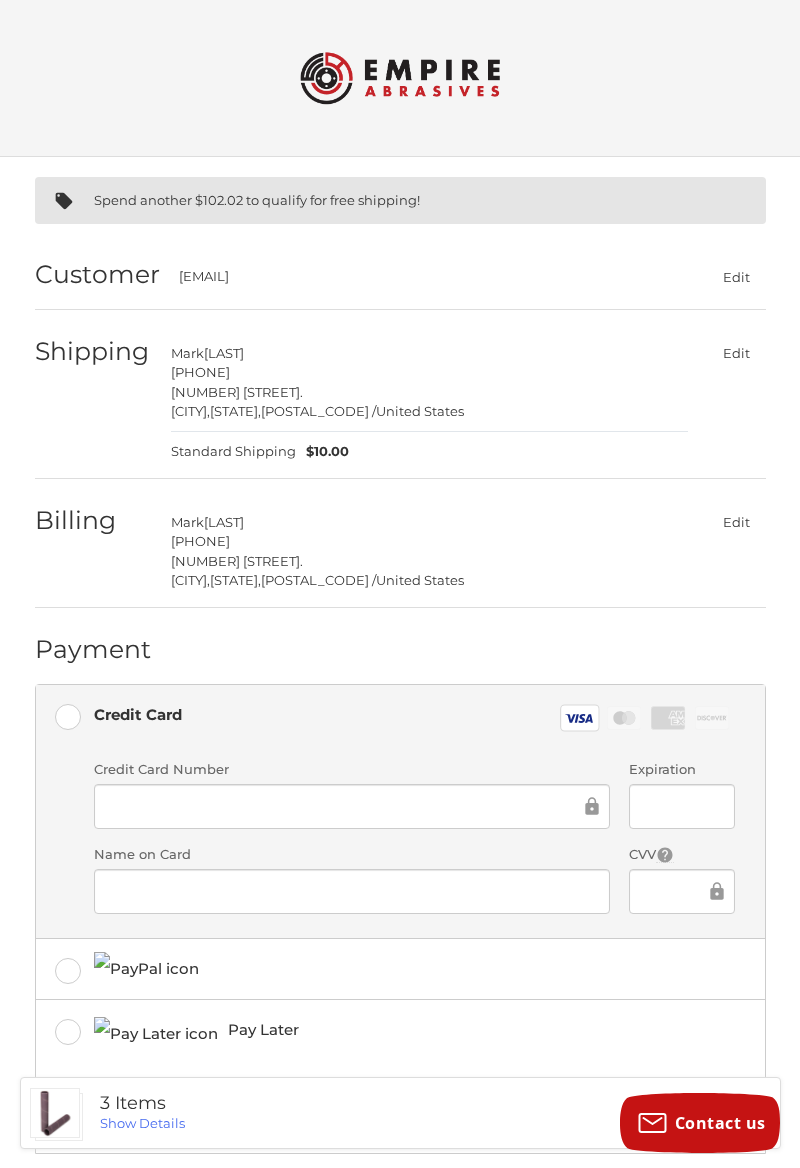 scroll, scrollTop: 194, scrollLeft: 0, axis: vertical 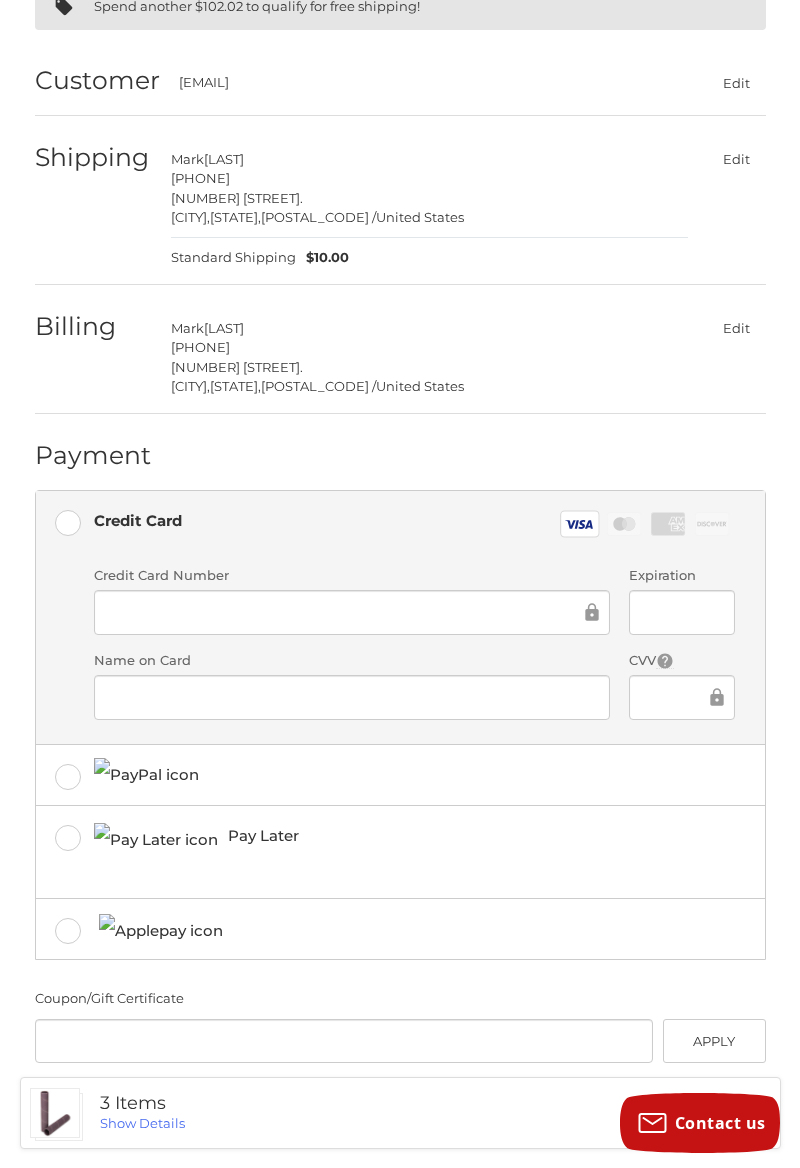 click on "Place Order" at bounding box center (400, 1117) 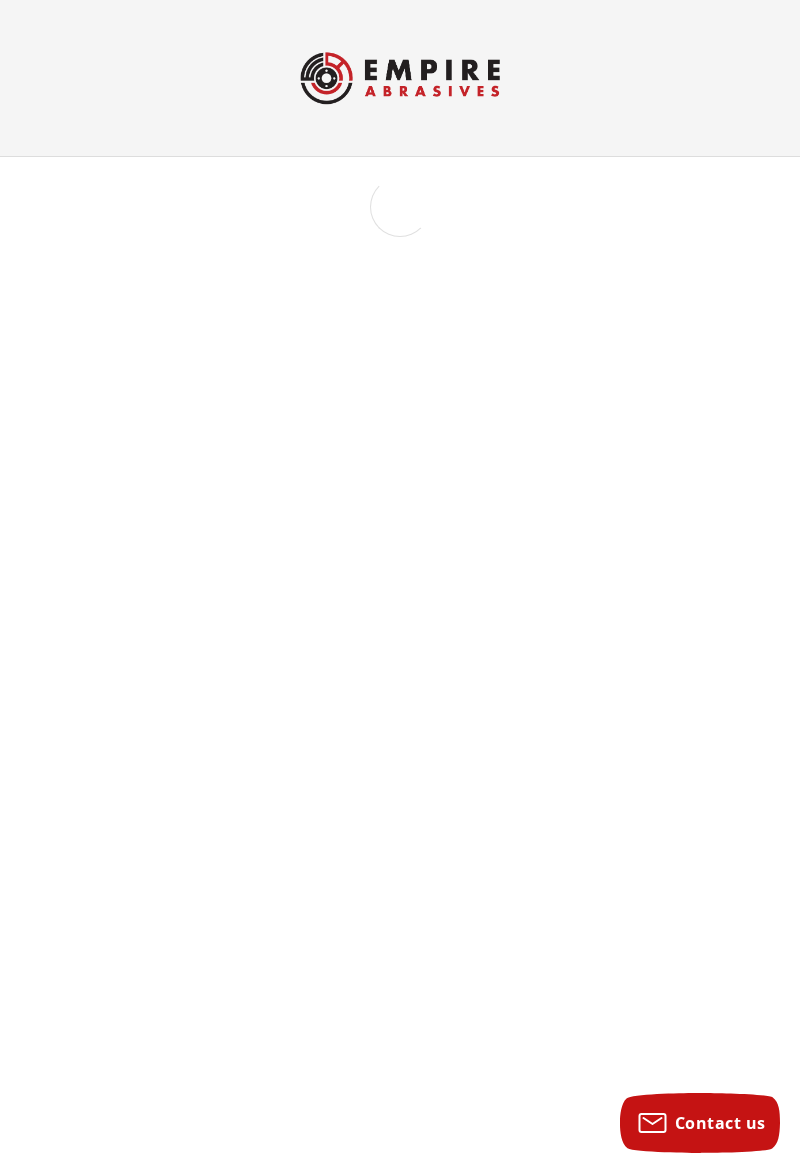 scroll, scrollTop: 0, scrollLeft: 0, axis: both 